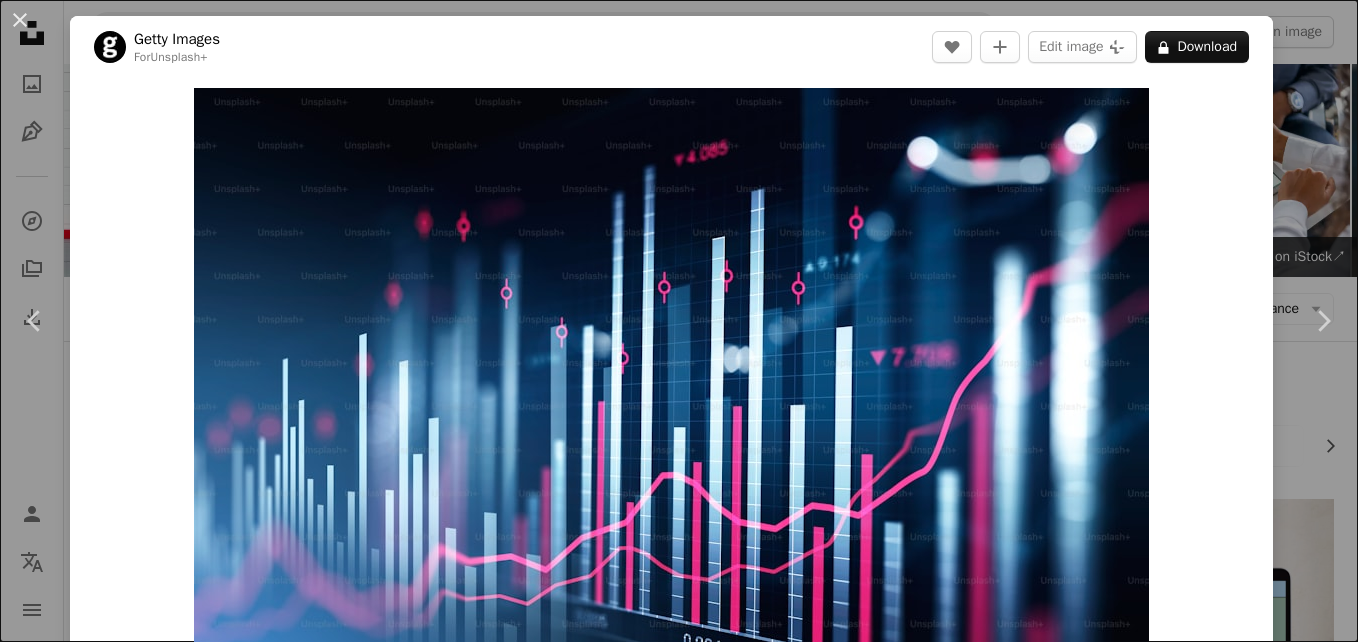 scroll, scrollTop: 440, scrollLeft: 0, axis: vertical 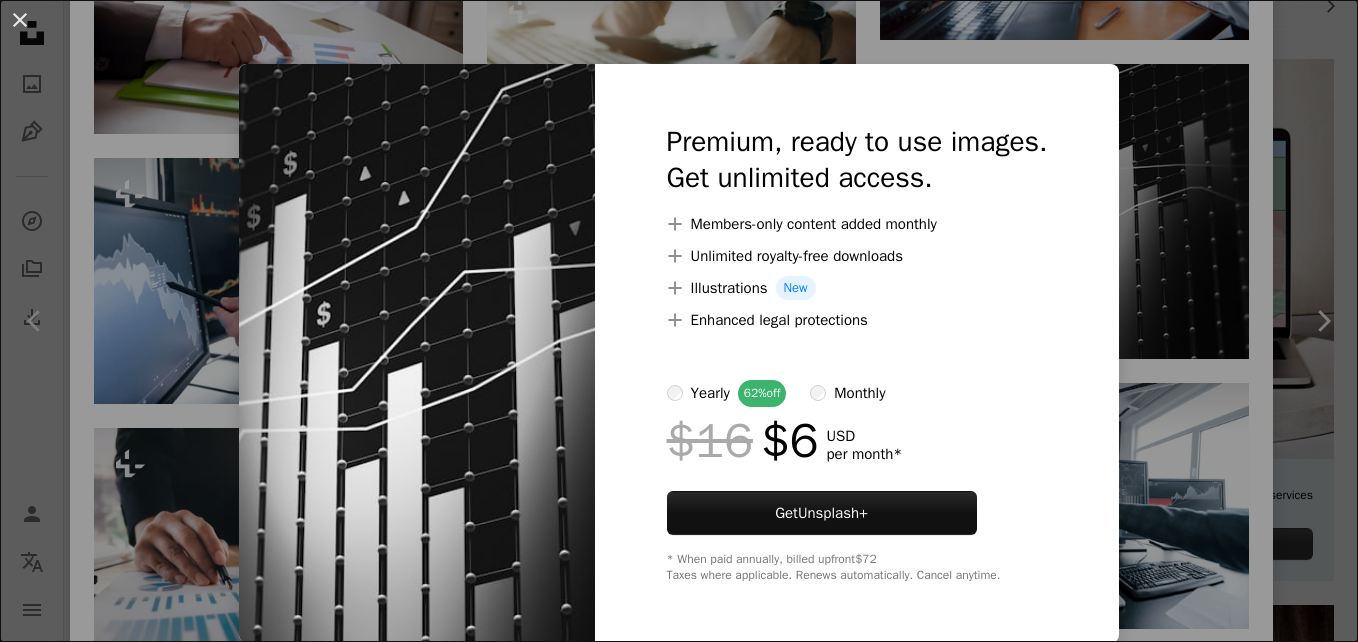 click on "An X shape Premium, ready to use images. Get unlimited access. A plus sign Members-only content added monthly A plus sign Unlimited royalty-free downloads A plus sign Illustrations  New A plus sign Enhanced legal protections yearly 62%  off monthly $16   $6 USD per month * Get  Unsplash+ * When paid annually, billed upfront  $72 Taxes where applicable. Renews automatically. Cancel anytime." at bounding box center (679, 321) 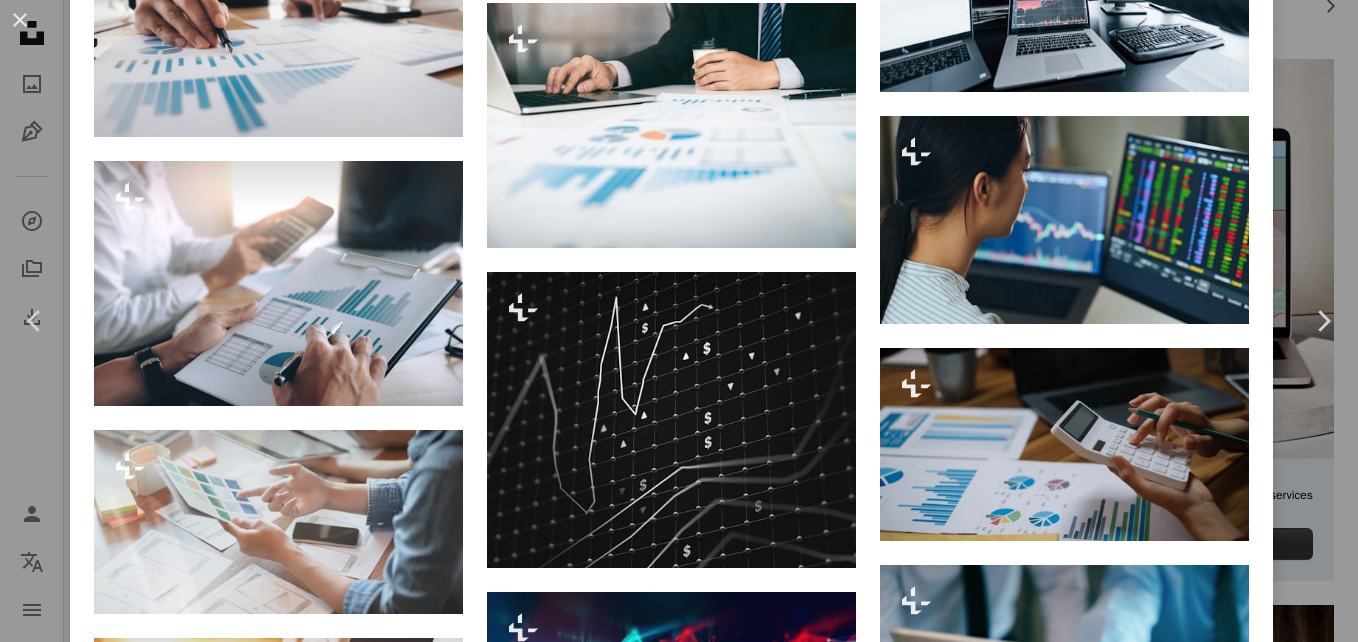 scroll, scrollTop: 3540, scrollLeft: 0, axis: vertical 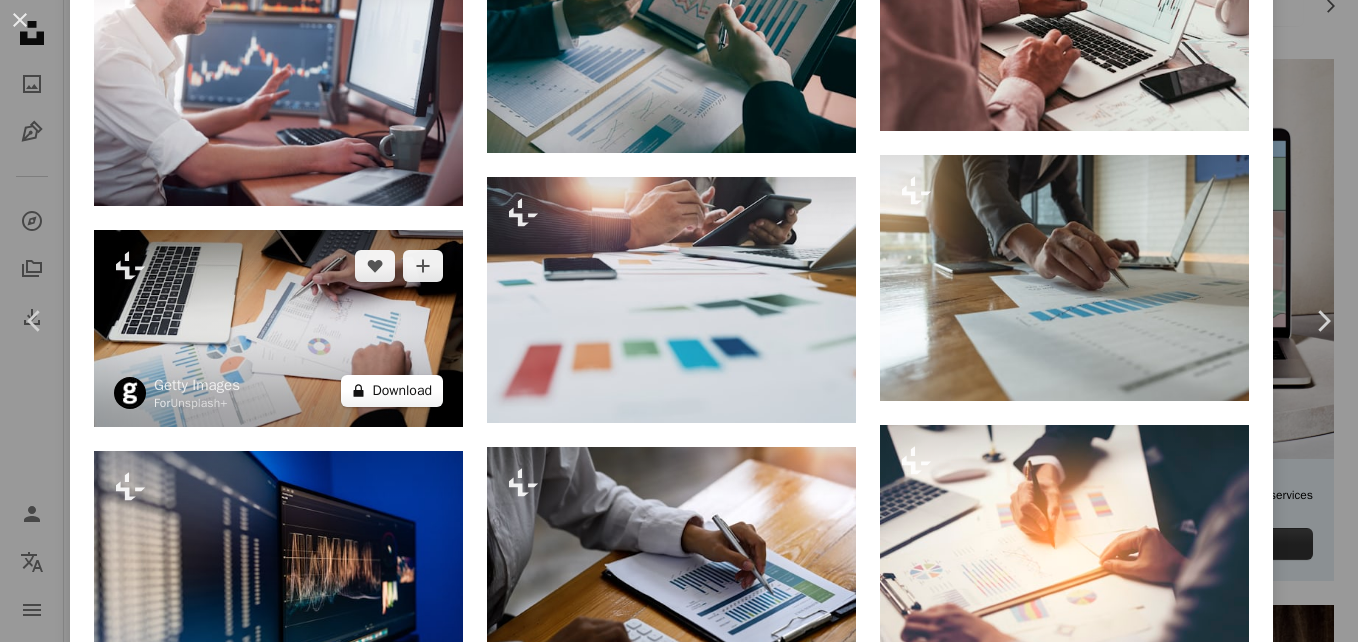 click on "A lock   Download" at bounding box center [392, 391] 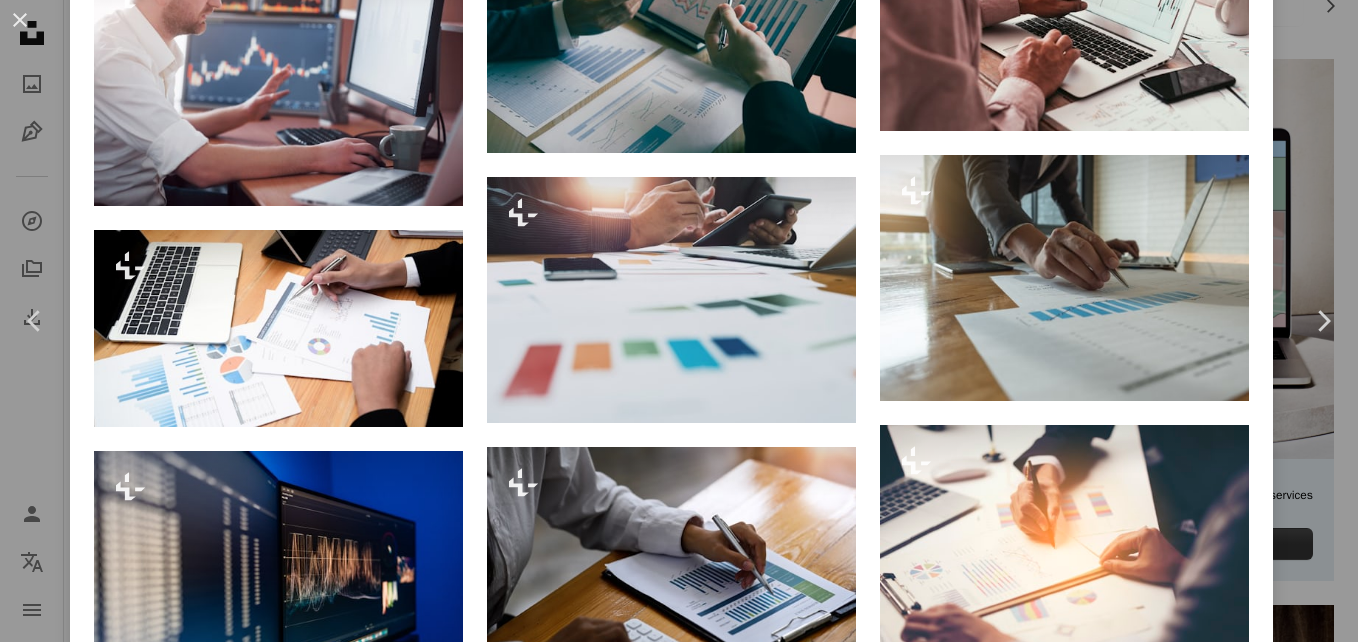 click on "An X shape" at bounding box center [20, 20] 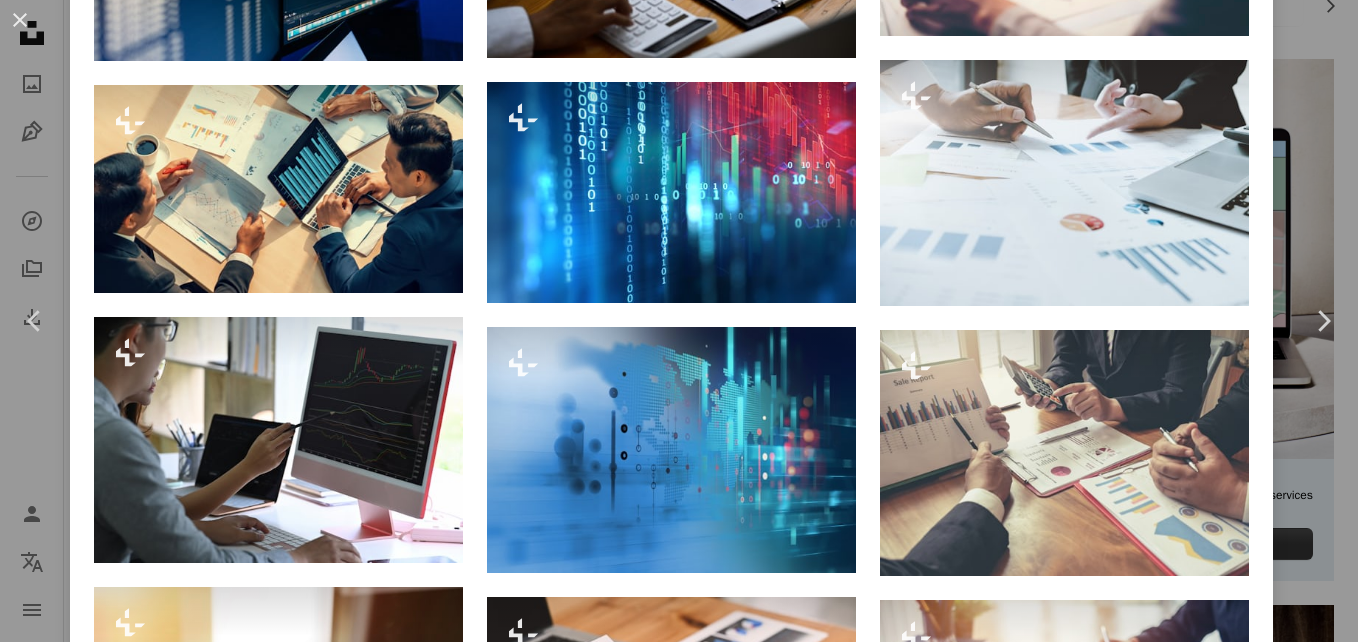 scroll, scrollTop: 5413, scrollLeft: 0, axis: vertical 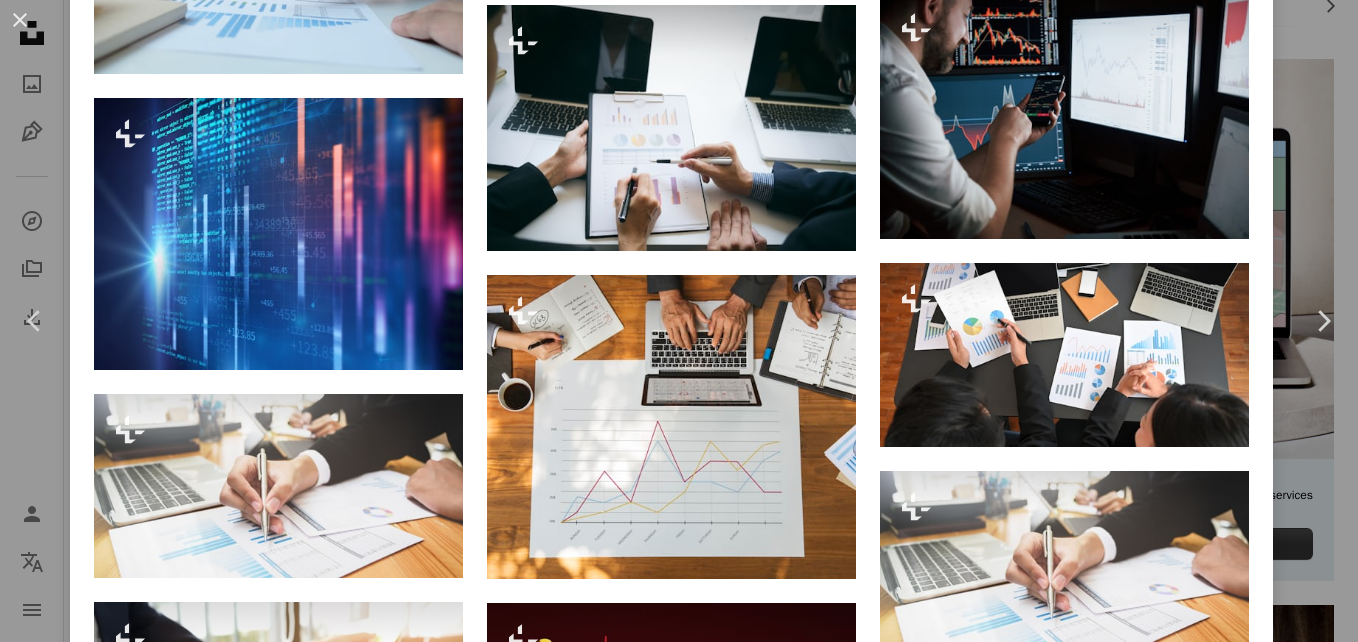 drag, startPoint x: 1344, startPoint y: 546, endPoint x: 1341, endPoint y: 561, distance: 15.297058 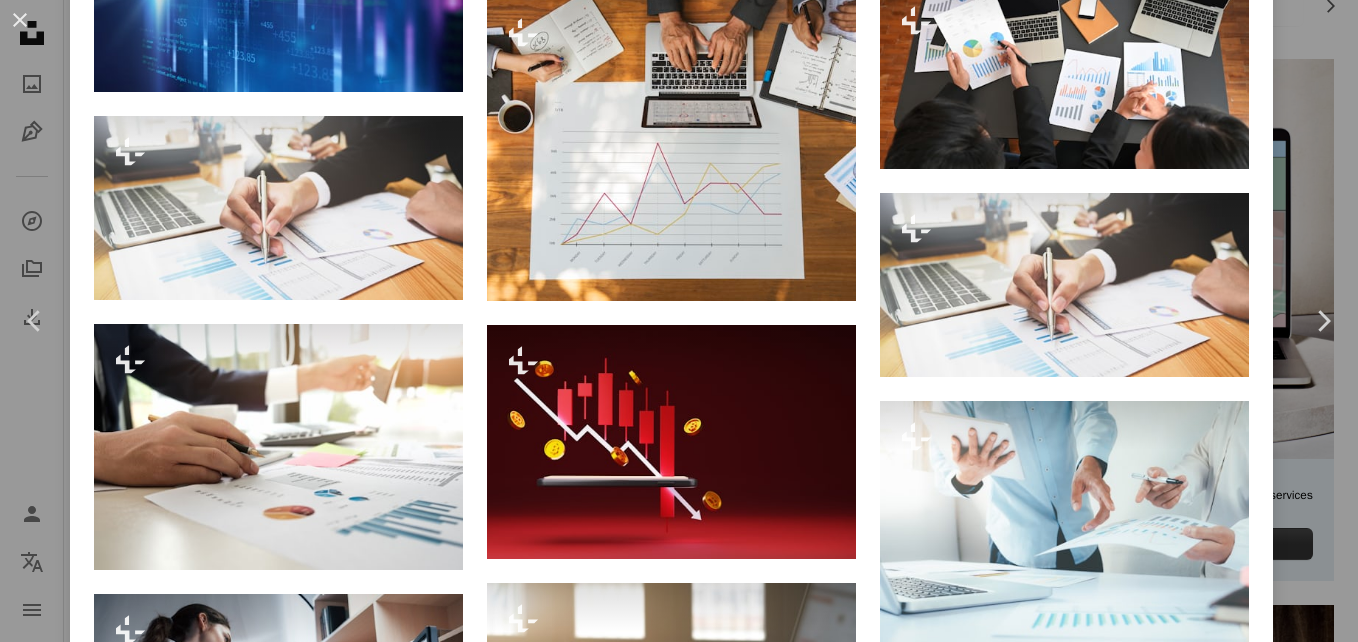 scroll, scrollTop: 8316, scrollLeft: 0, axis: vertical 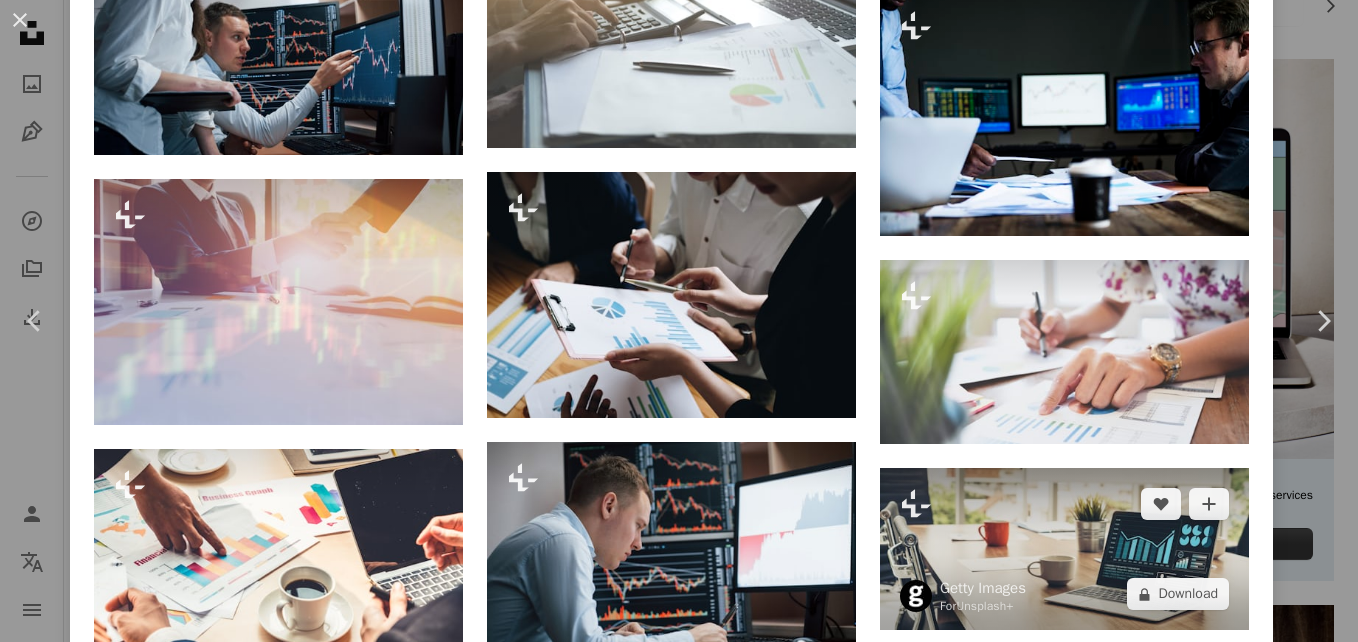click at bounding box center [1064, 549] 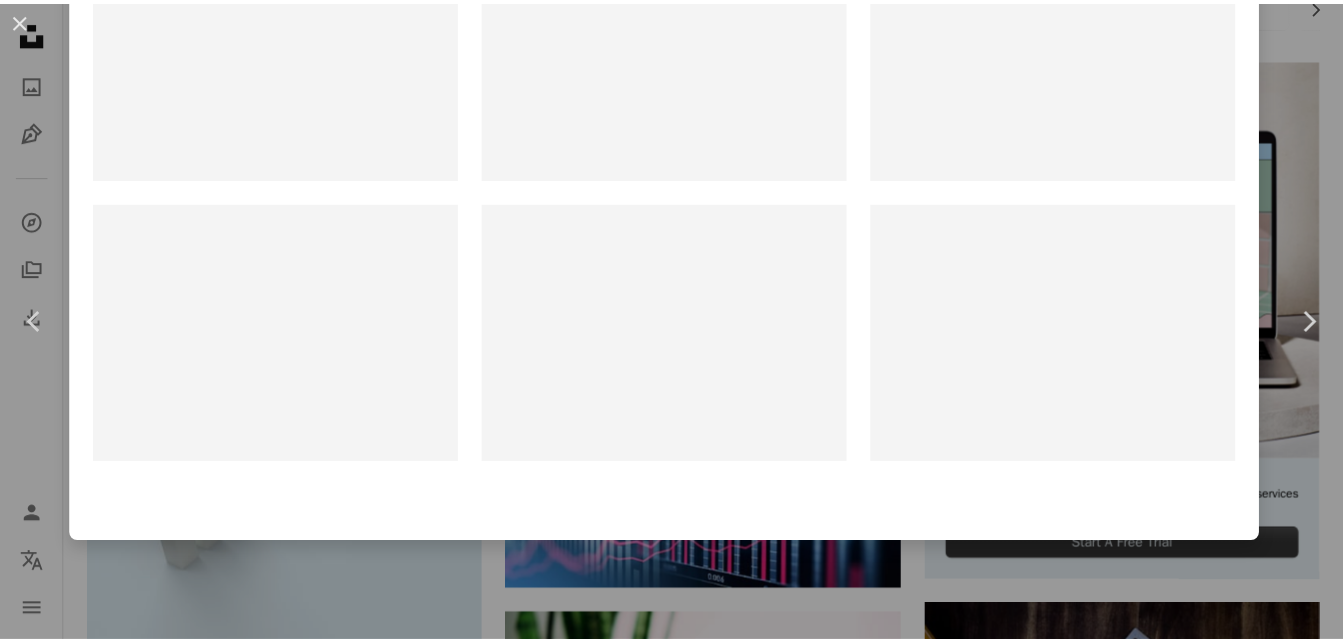 scroll, scrollTop: 0, scrollLeft: 0, axis: both 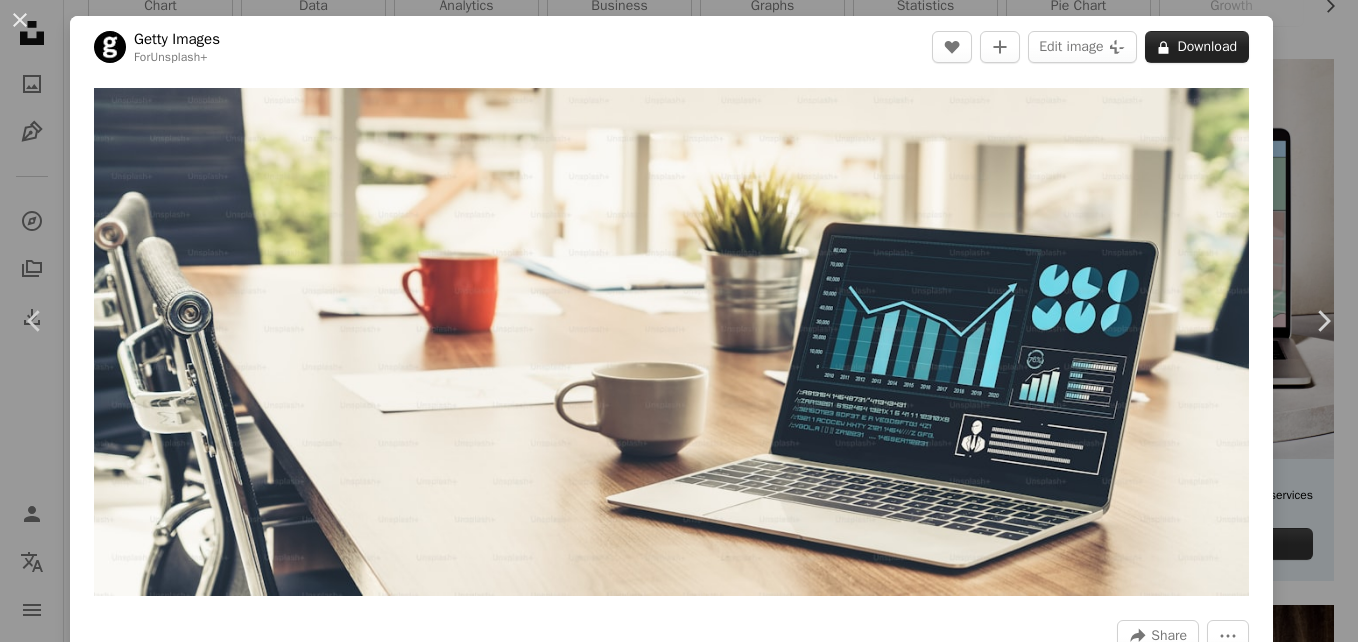 click on "A lock   Download" at bounding box center [1197, 47] 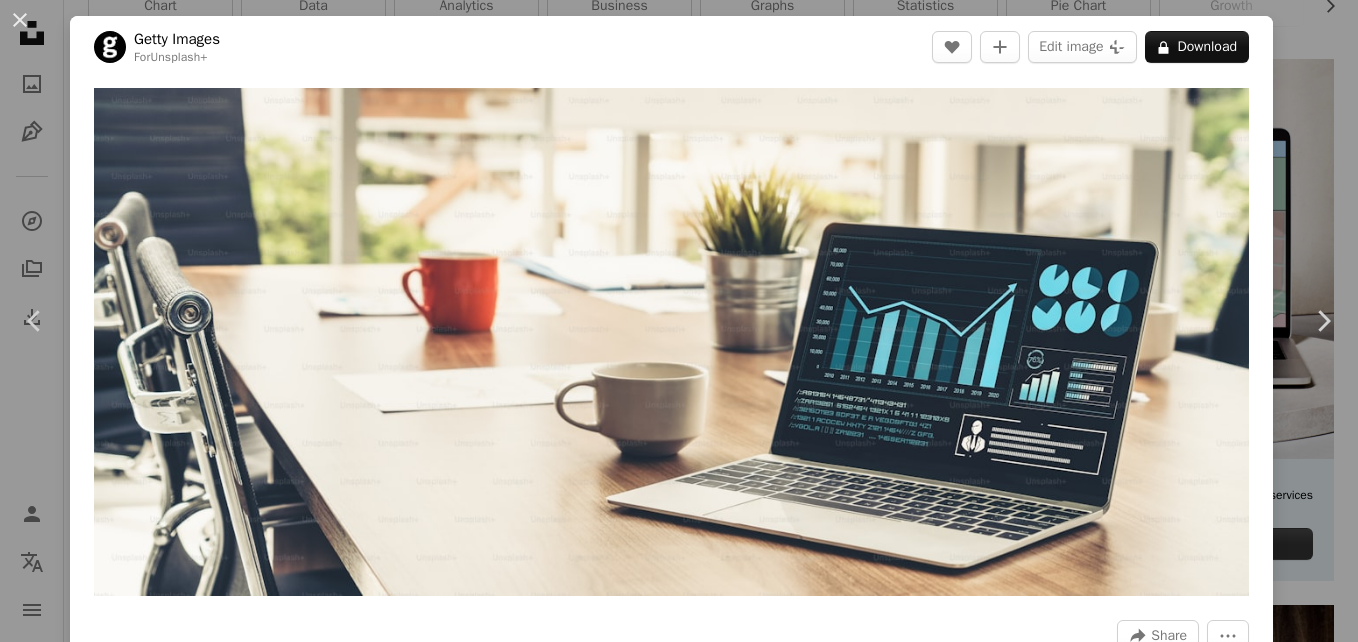 click on "An X shape" at bounding box center [20, 20] 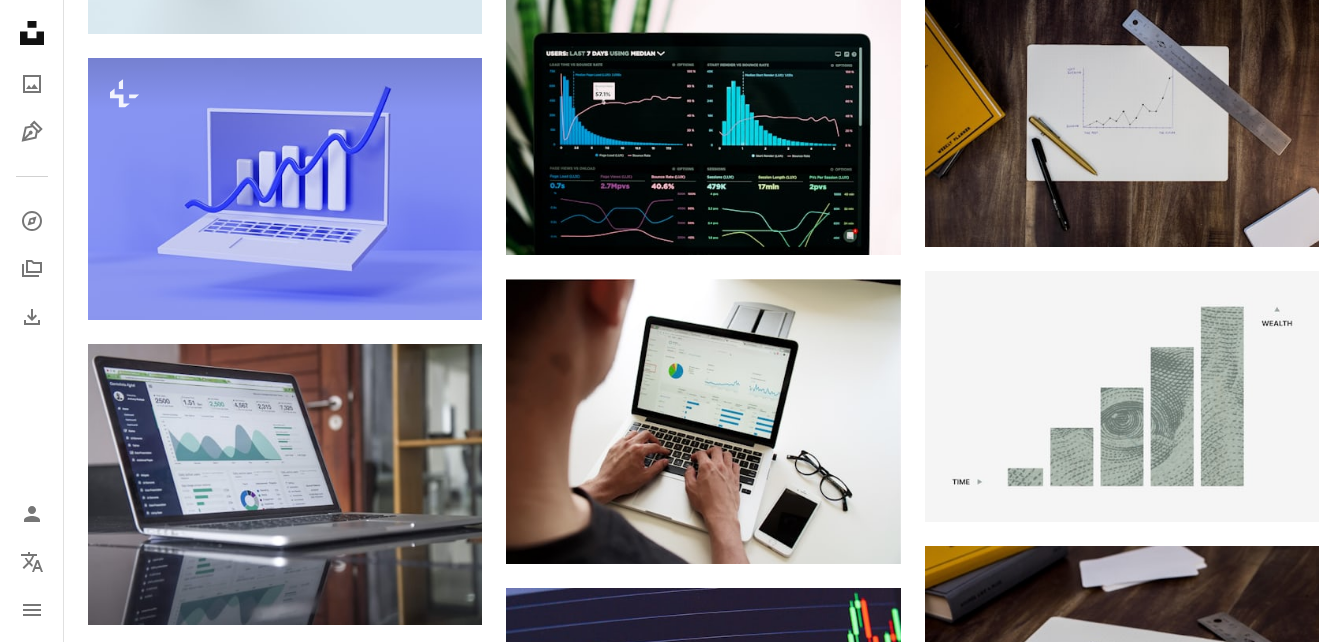scroll, scrollTop: 1097, scrollLeft: 0, axis: vertical 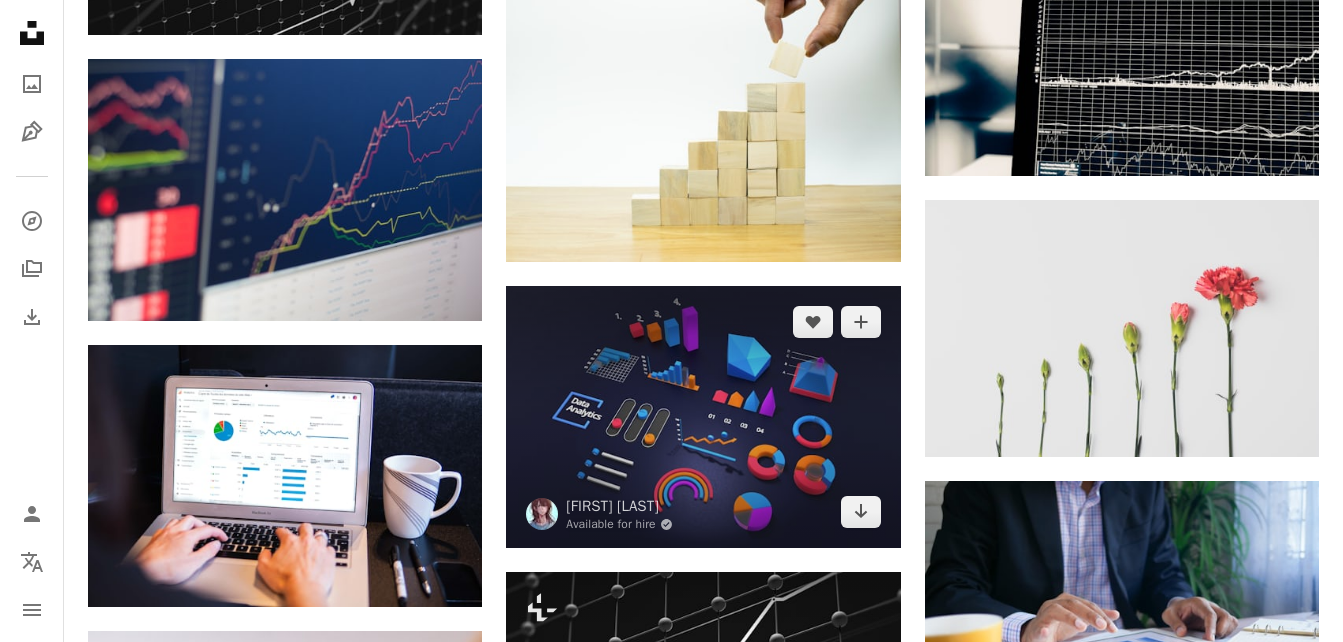 click at bounding box center [703, 417] 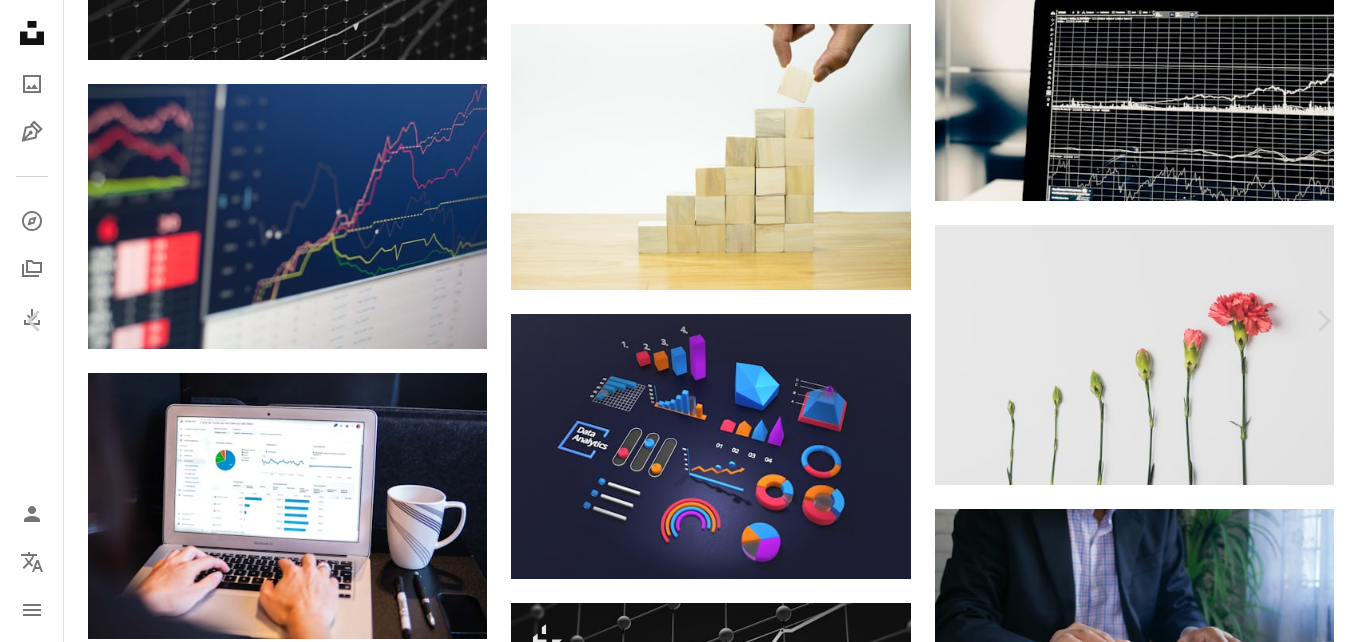 scroll, scrollTop: 4552, scrollLeft: 0, axis: vertical 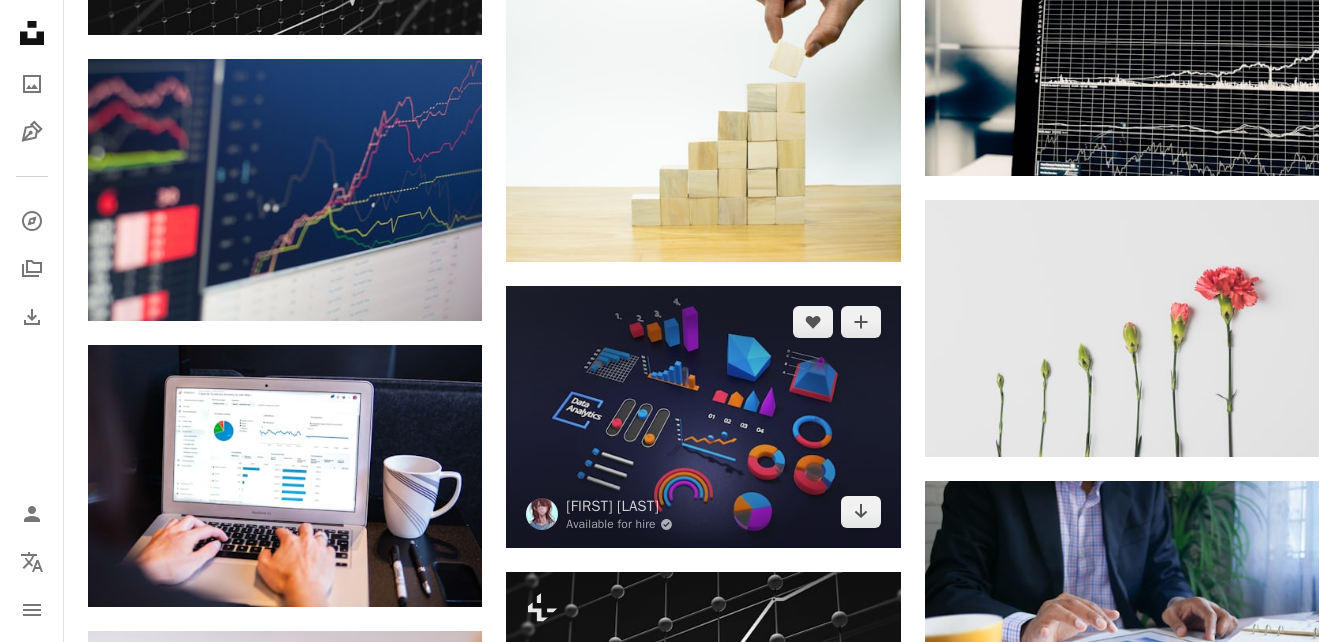 click at bounding box center [703, 417] 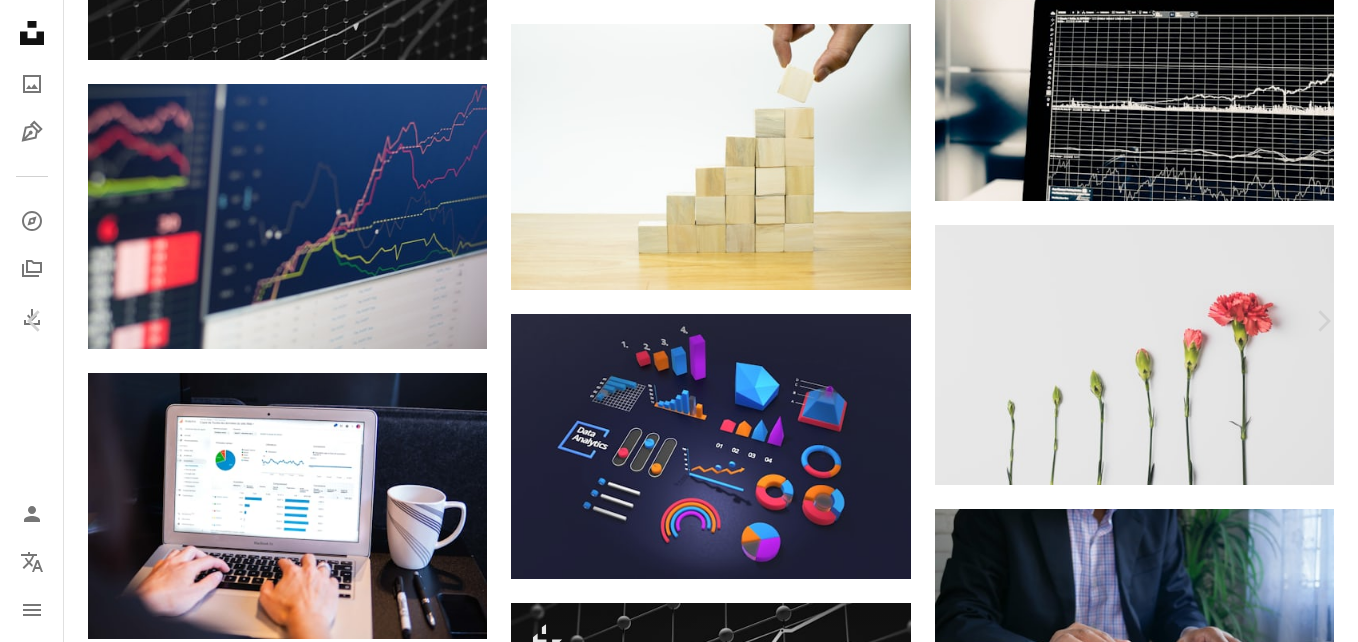 scroll, scrollTop: 1386, scrollLeft: 0, axis: vertical 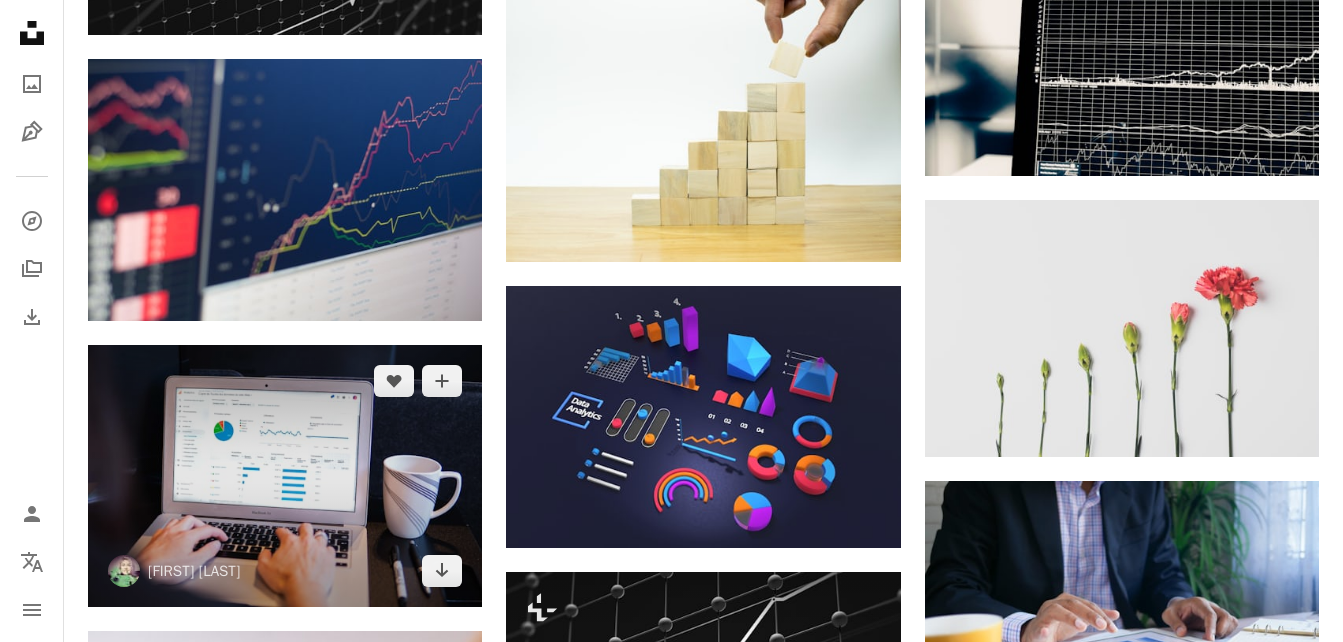 click at bounding box center (285, 476) 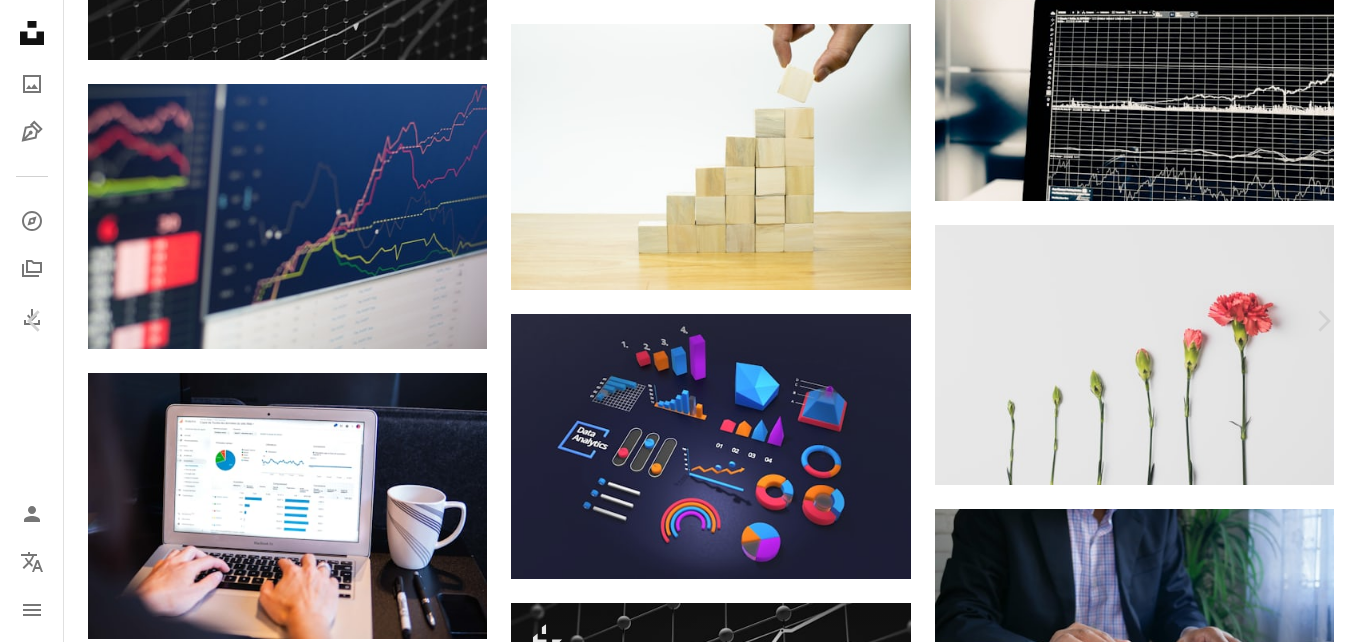 scroll, scrollTop: 539, scrollLeft: 0, axis: vertical 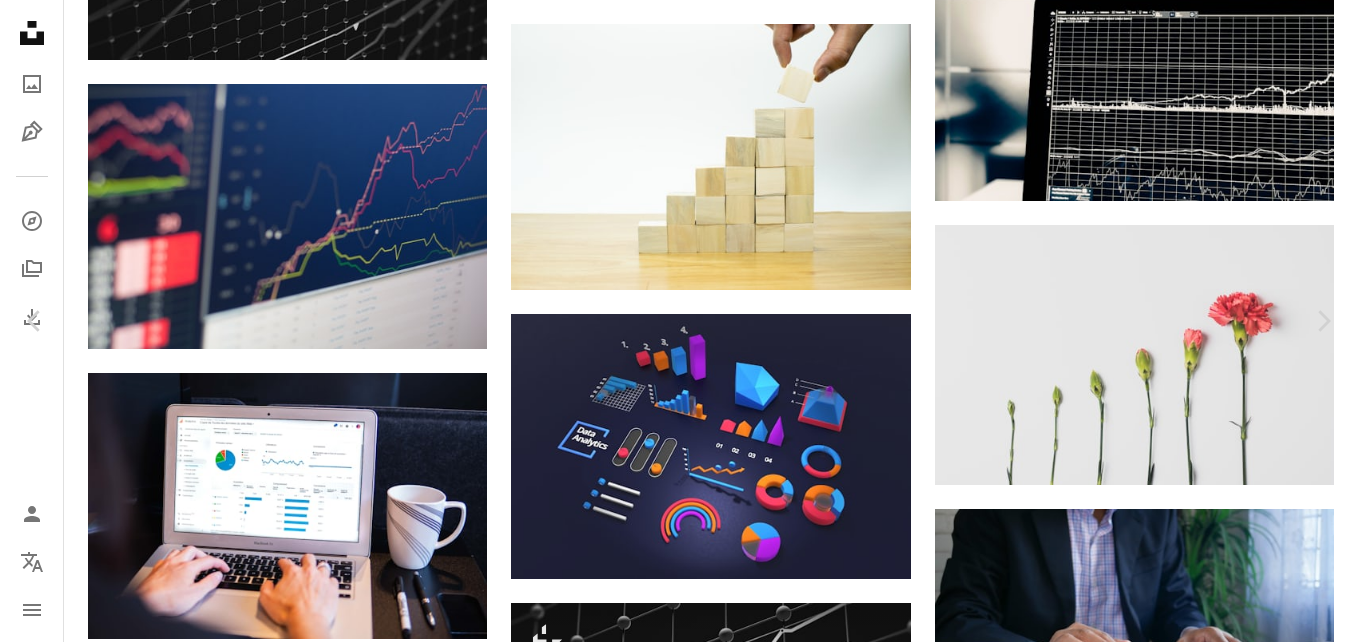 drag, startPoint x: 1347, startPoint y: 107, endPoint x: 1344, endPoint y: 164, distance: 57.07889 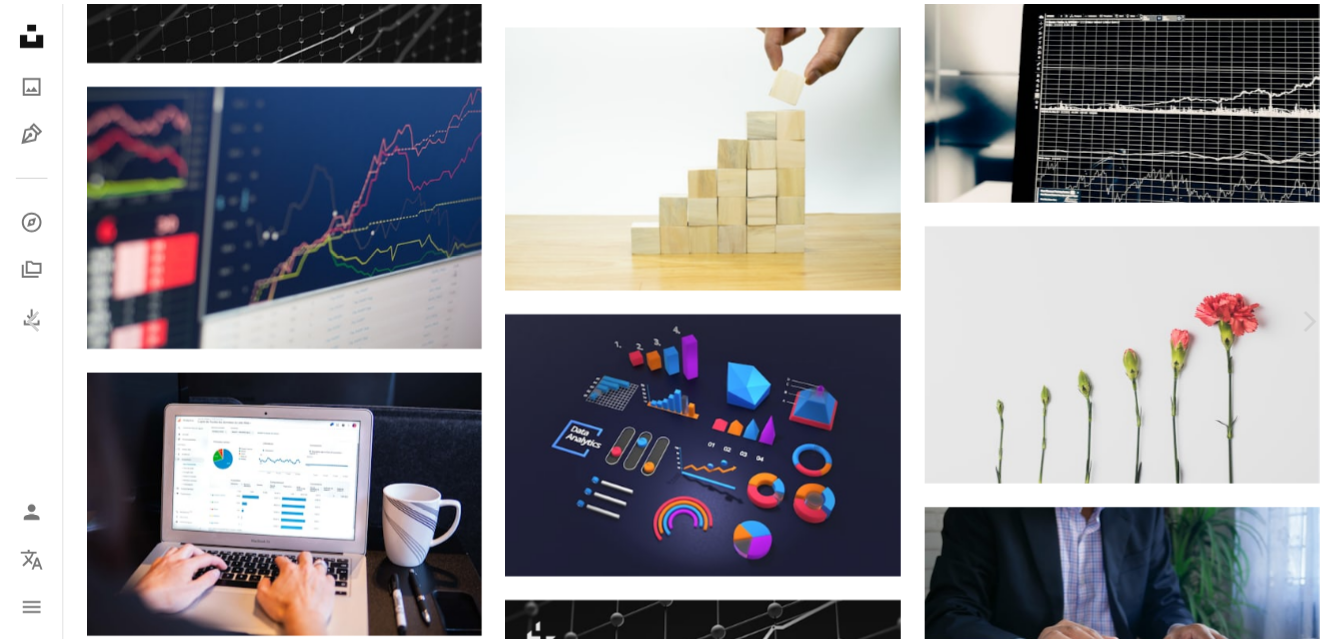 scroll, scrollTop: 4866, scrollLeft: 0, axis: vertical 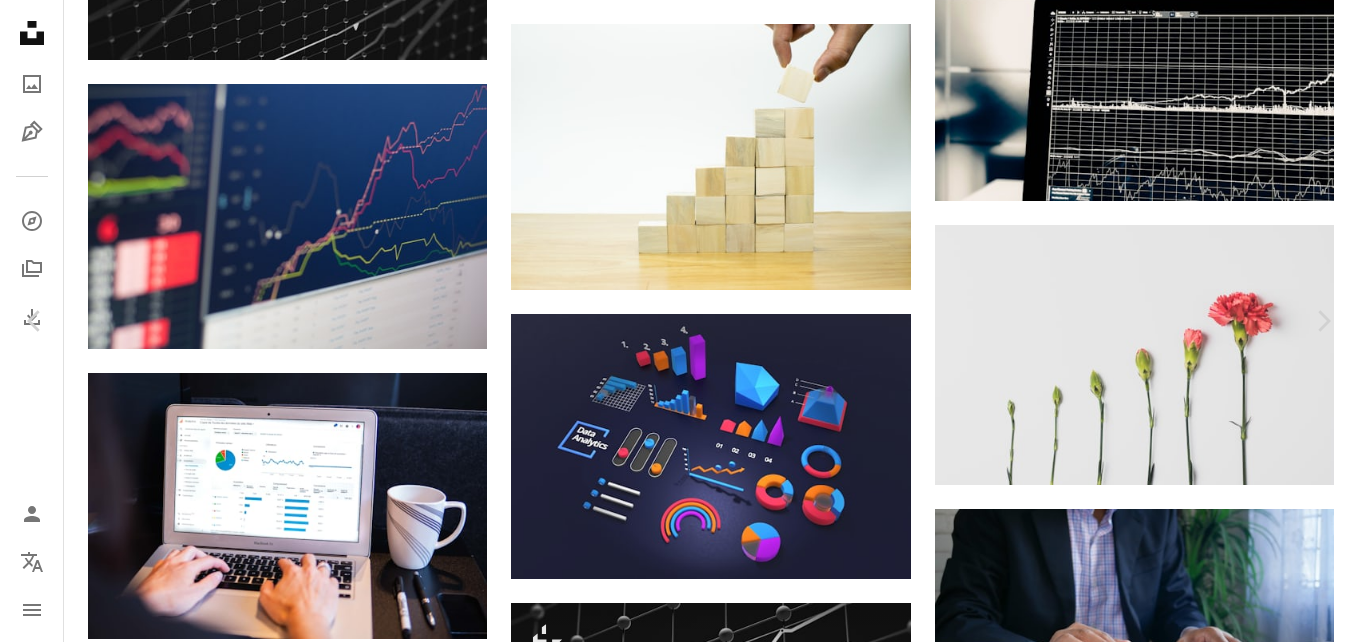click on "An X shape Chevron left Chevron right [NAME] [NAME] A heart A plus sign Edit image Plus sign for Unsplash+ Download free Chevron down Zoom in Views 32,768,066 Downloads 416,300 A forward-right arrow Share Info icon Info More Actions Google Analytics overview report A map marker [CITY], [STATE], [COUNTRY] Calendar outlined Published on [MONTH] [NUMBER], [YEAR] Safety Free to use under the Unsplash License ecommerce data analysis data science graph reporting google analytics online marketing data scientist web marketing google data business human computer laptop data marketing white furniture table [COUNTRY] Free pictures Browse premium related images on iStock | Save 20% with code UNSPLASH20 View more on iStock ↗ Related images A heart A plus sign Campaign Creators Arrow pointing down A heart A plus sign [NAME] Available for hire A checkmark inside of a circle Arrow pointing down A heart A plus sign [NAME] Arrow pointing down Plus sign for Unsplash+ A heart A plus sign Getty Images For Unsplash+" at bounding box center [679, 6378] 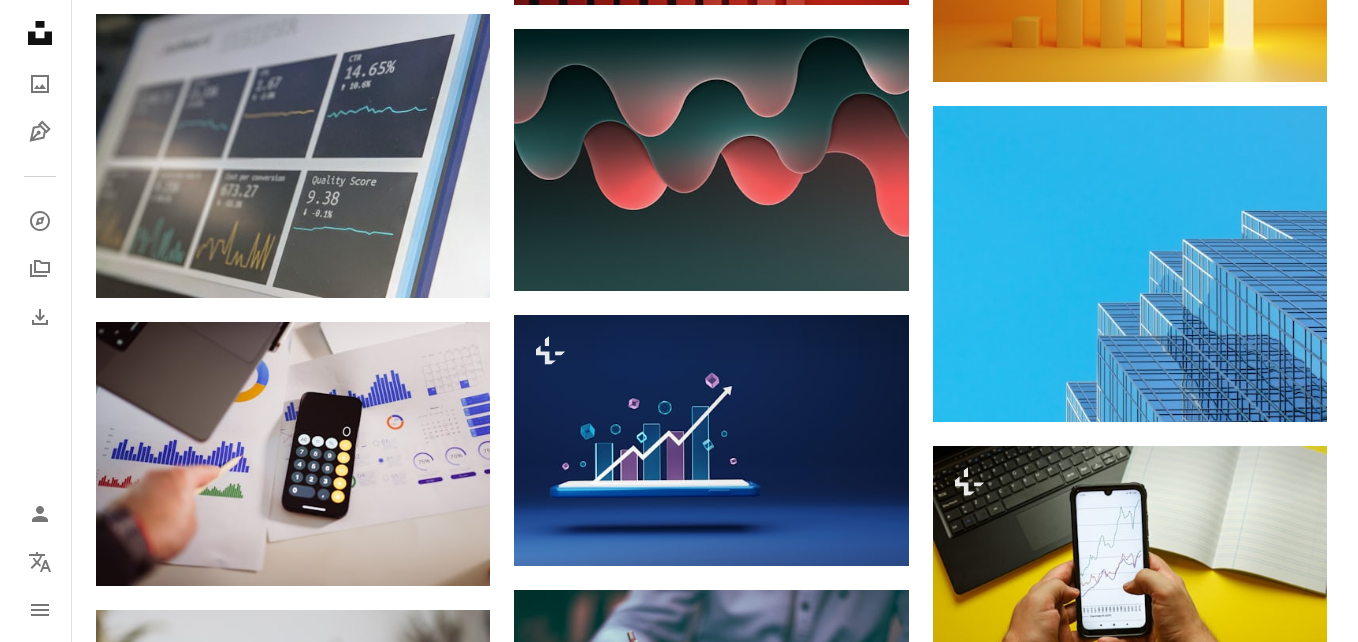 scroll, scrollTop: 4948, scrollLeft: 0, axis: vertical 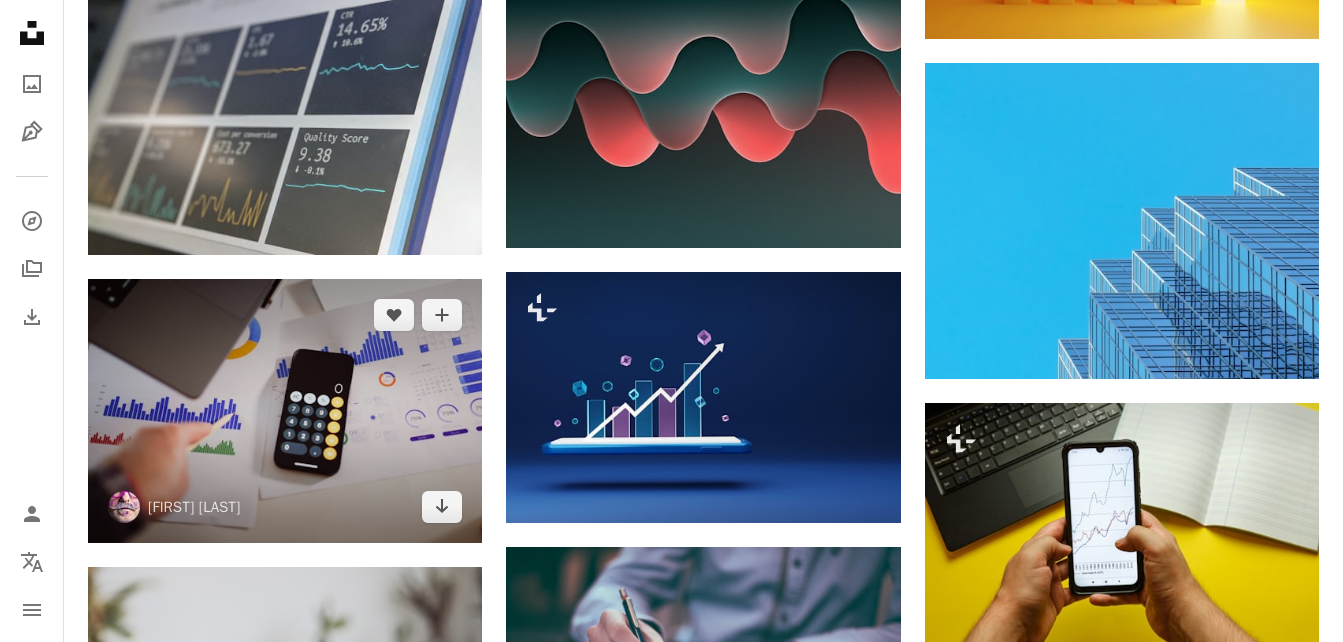 click at bounding box center (285, 410) 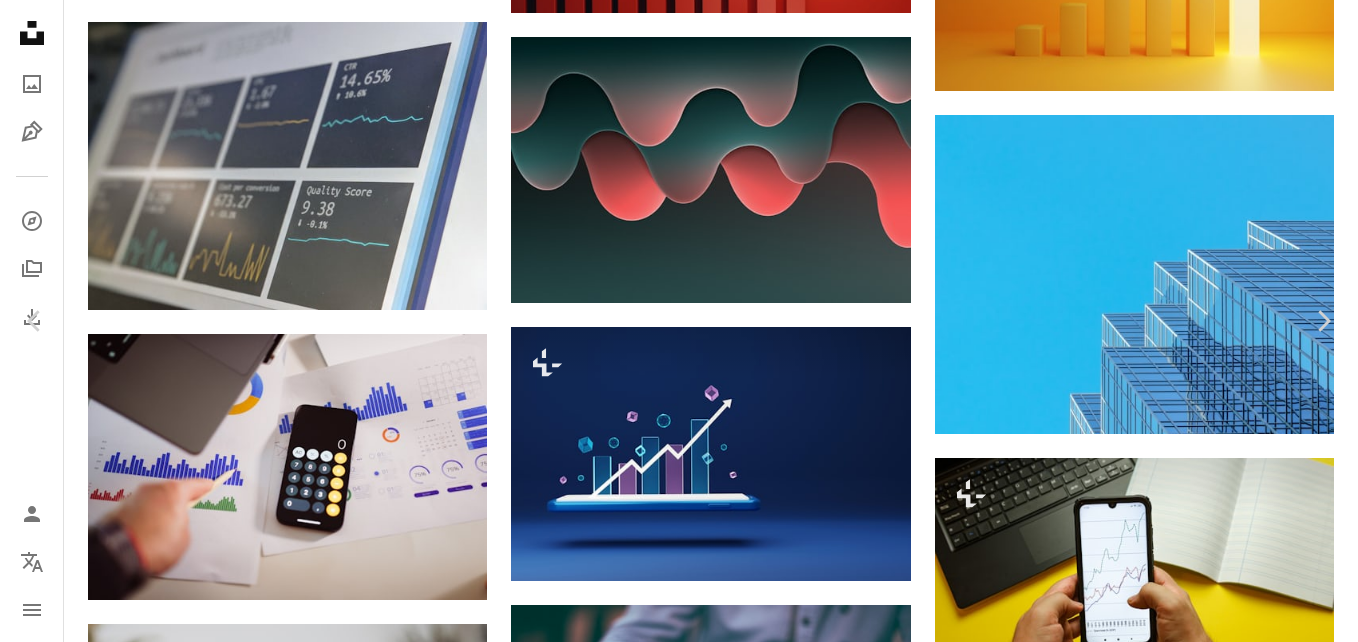 scroll, scrollTop: 3815, scrollLeft: 0, axis: vertical 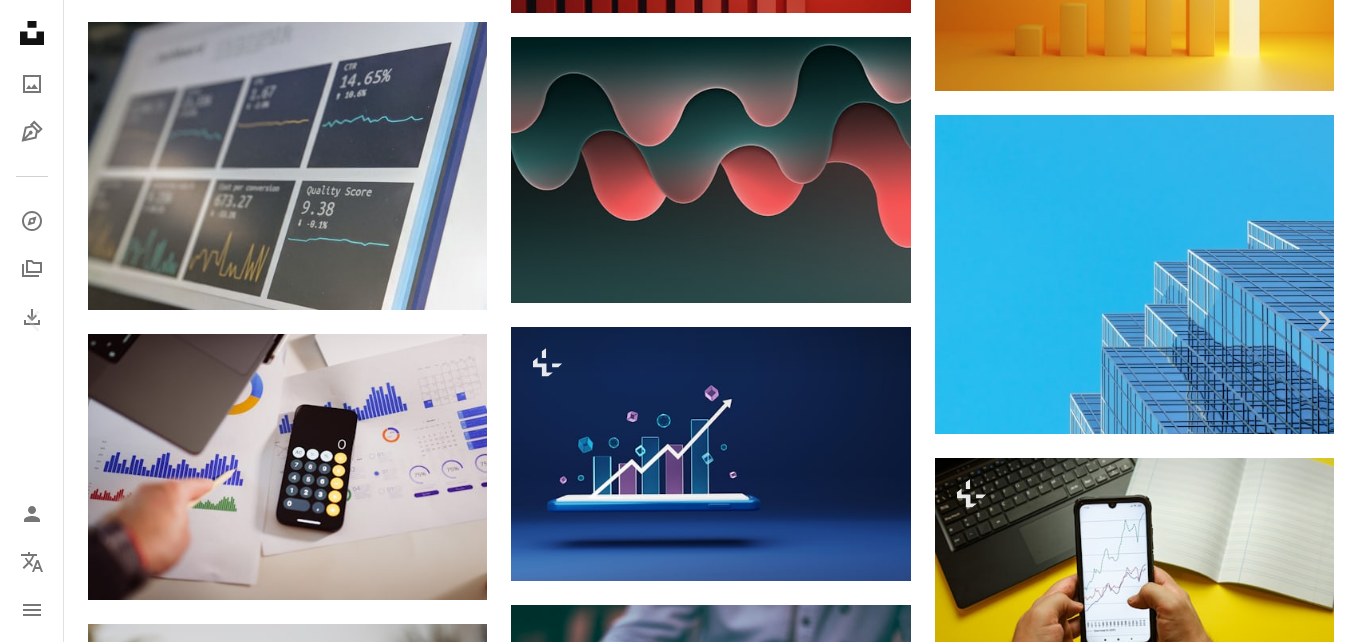 click on "An X shape" at bounding box center [20, 20] 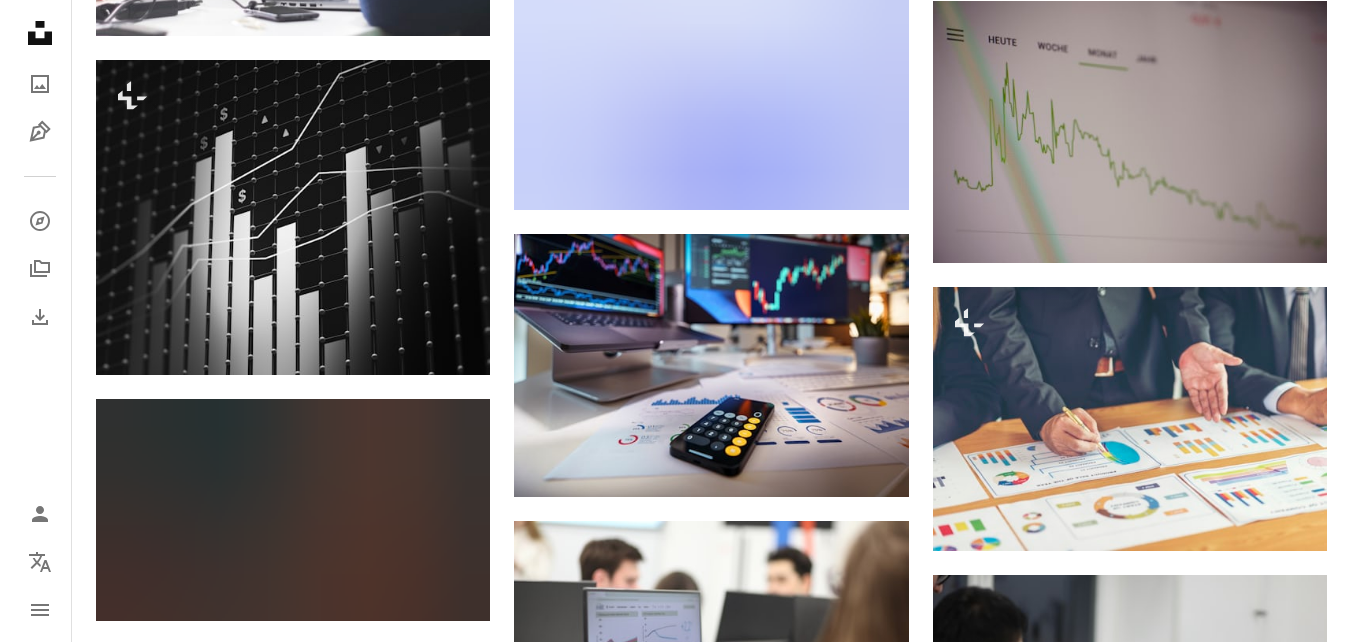 scroll, scrollTop: 7419, scrollLeft: 0, axis: vertical 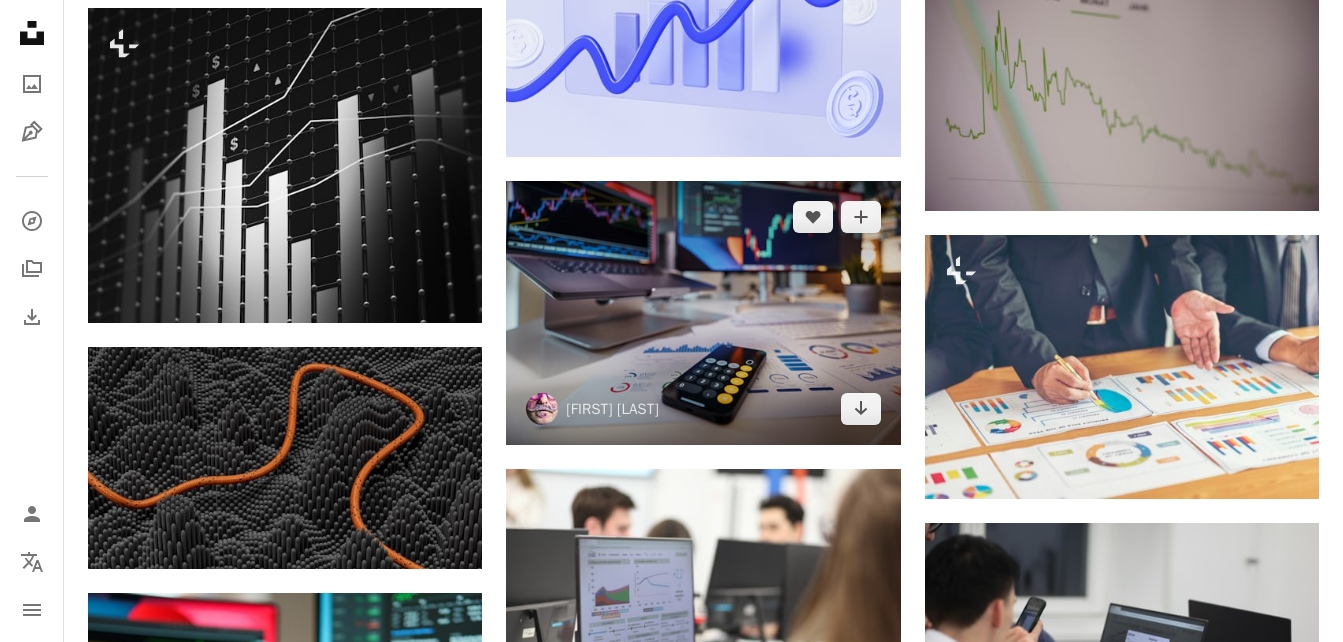 click at bounding box center (703, 312) 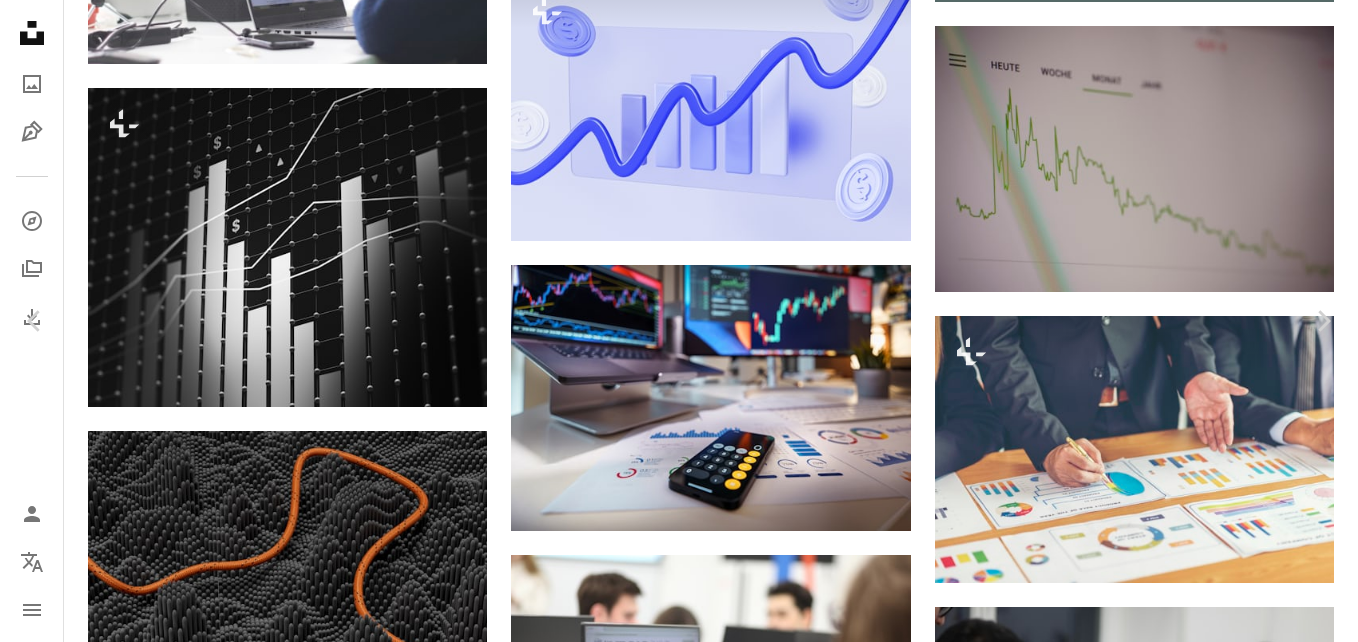 scroll, scrollTop: 5743, scrollLeft: 0, axis: vertical 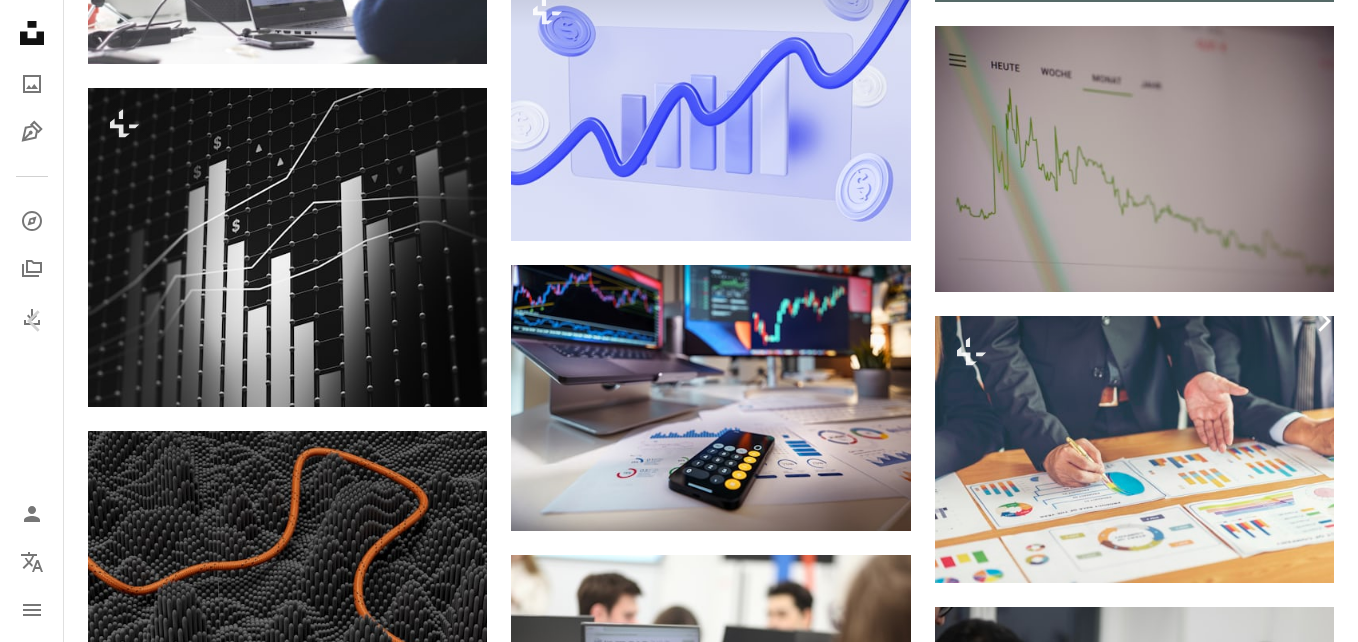 click on "Chevron right" at bounding box center (1323, 321) 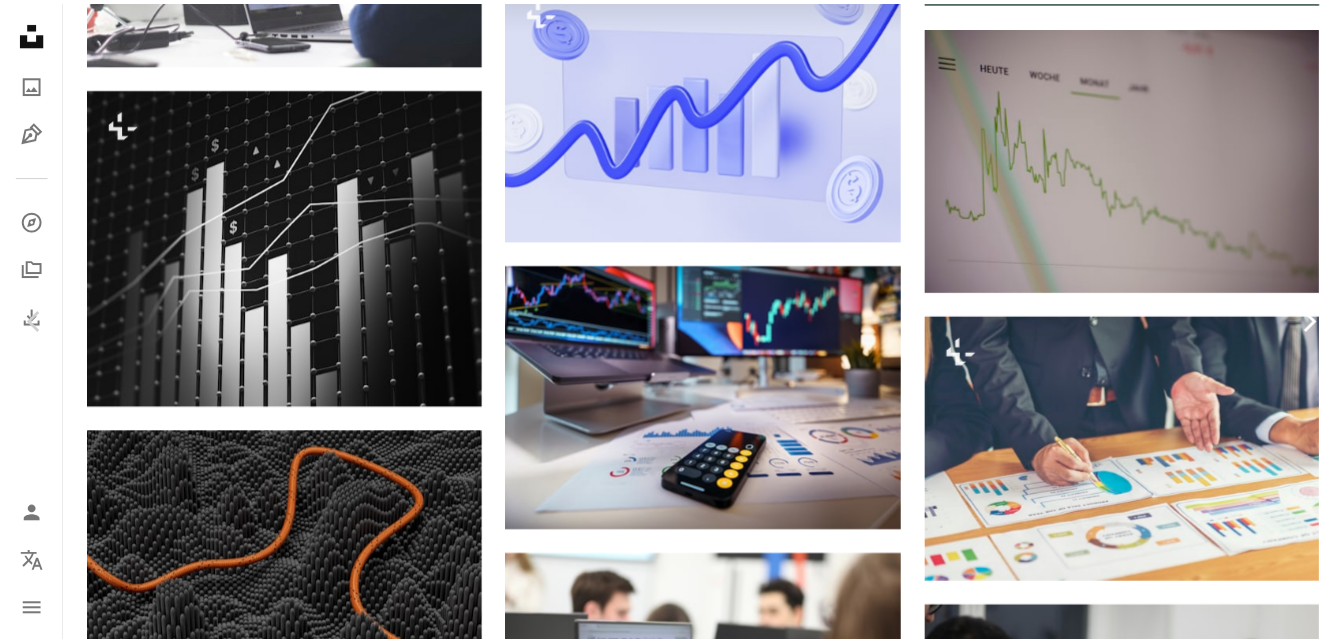 scroll, scrollTop: 0, scrollLeft: 0, axis: both 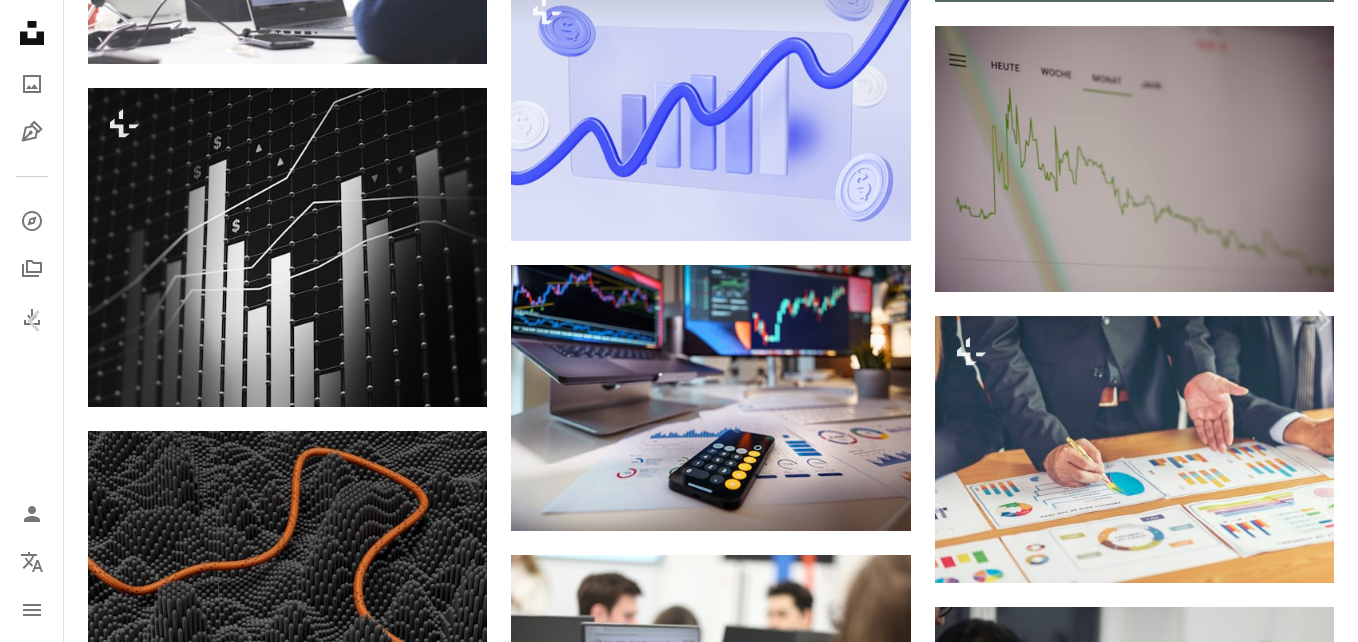click on "An X shape" at bounding box center (20, 20) 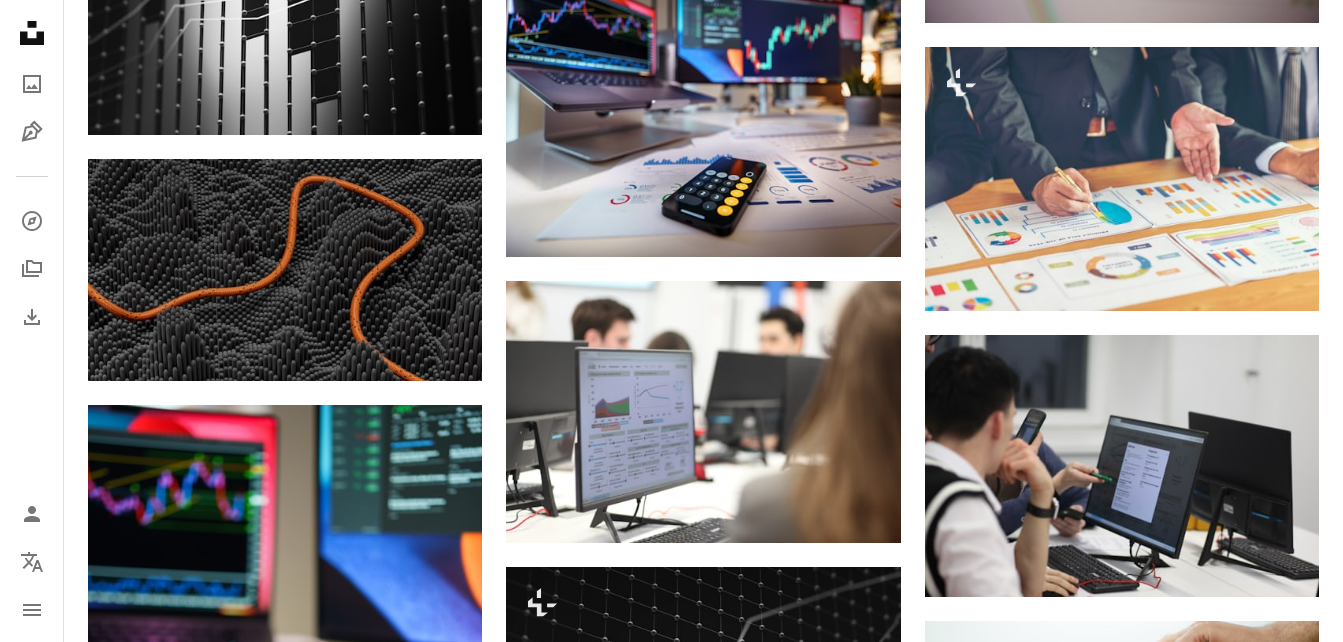 scroll, scrollTop: 7628, scrollLeft: 0, axis: vertical 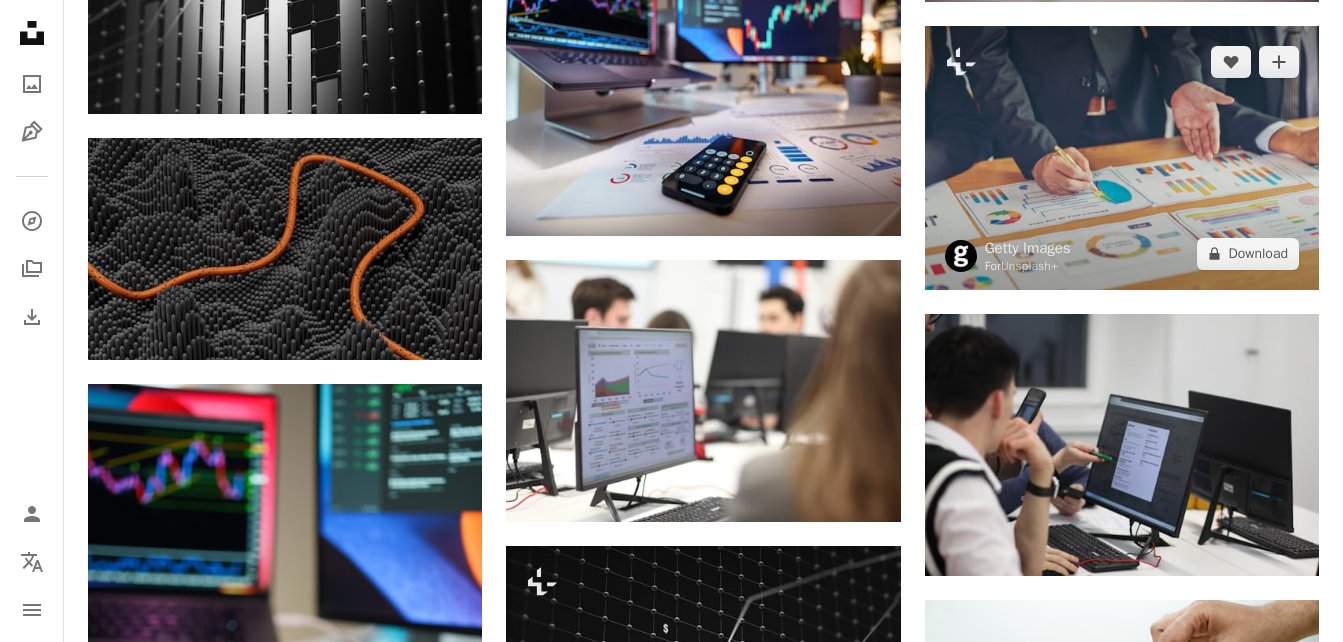 click at bounding box center (1122, 157) 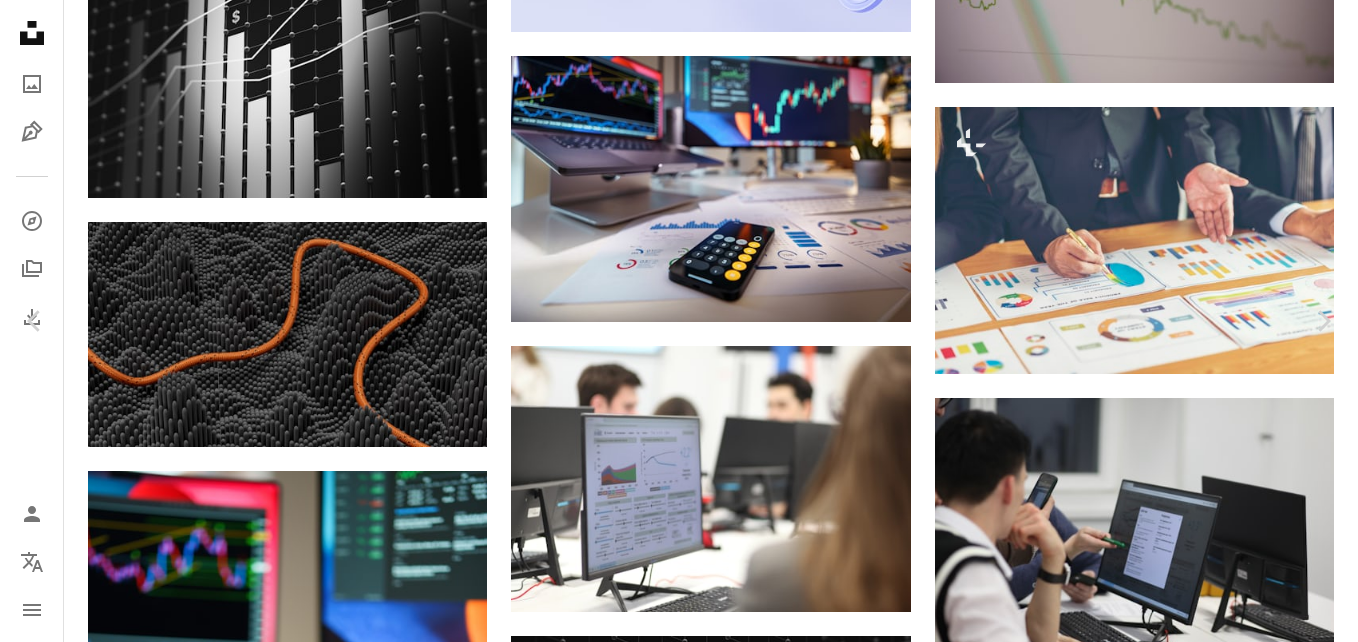click on "An X shape" at bounding box center [20, 20] 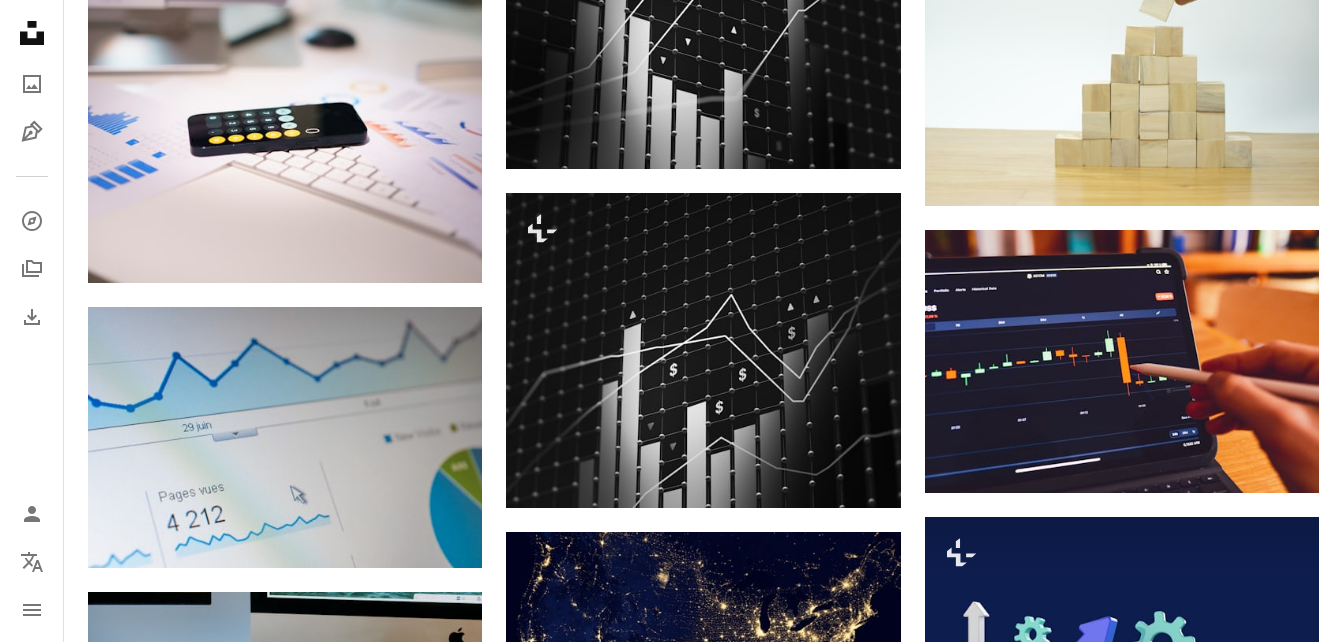 scroll, scrollTop: 8334, scrollLeft: 0, axis: vertical 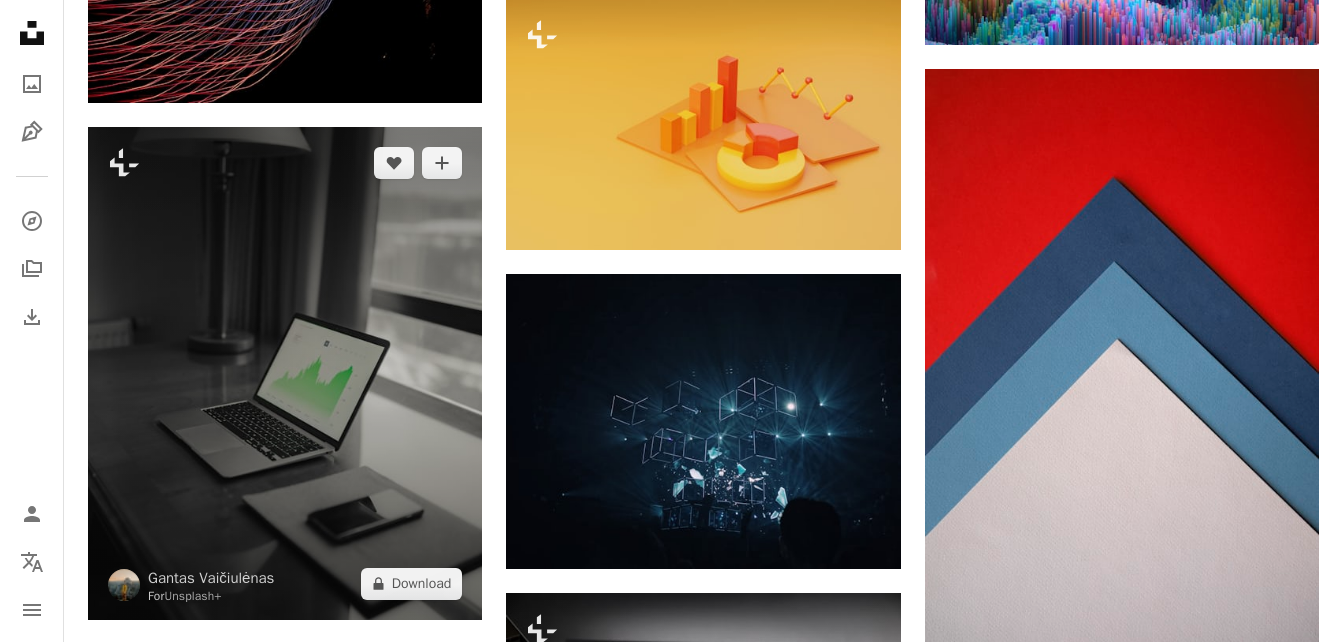 click at bounding box center (285, 373) 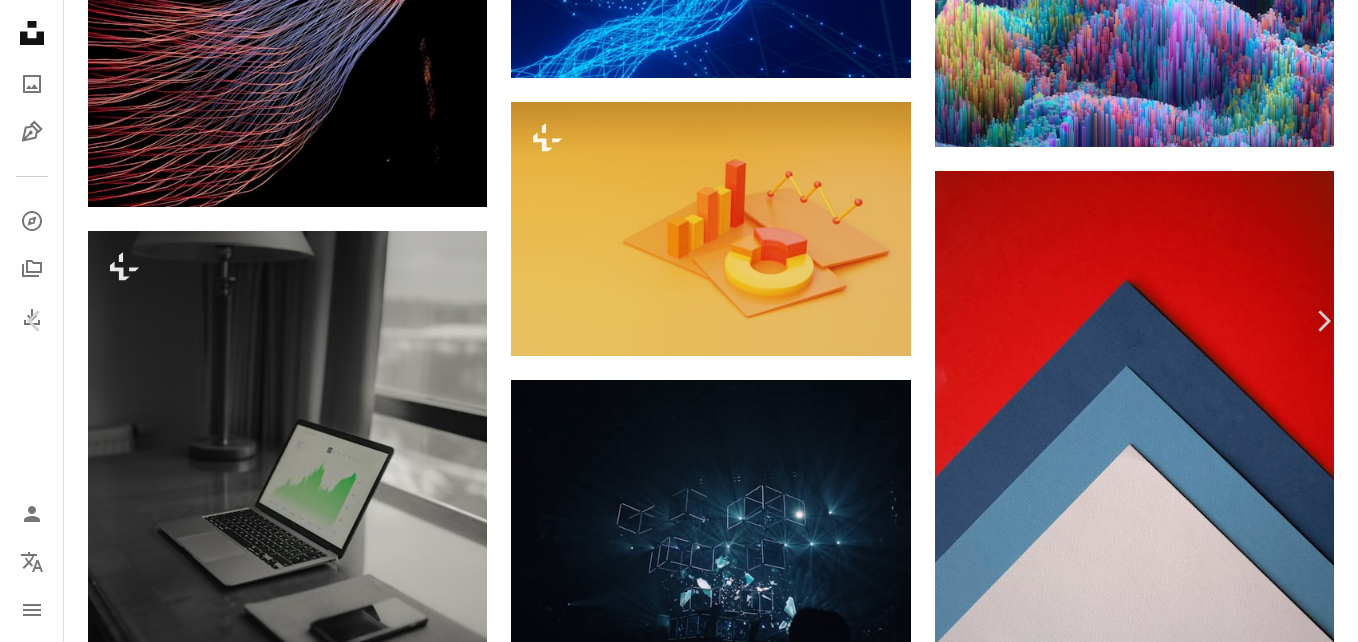 scroll, scrollTop: 836, scrollLeft: 0, axis: vertical 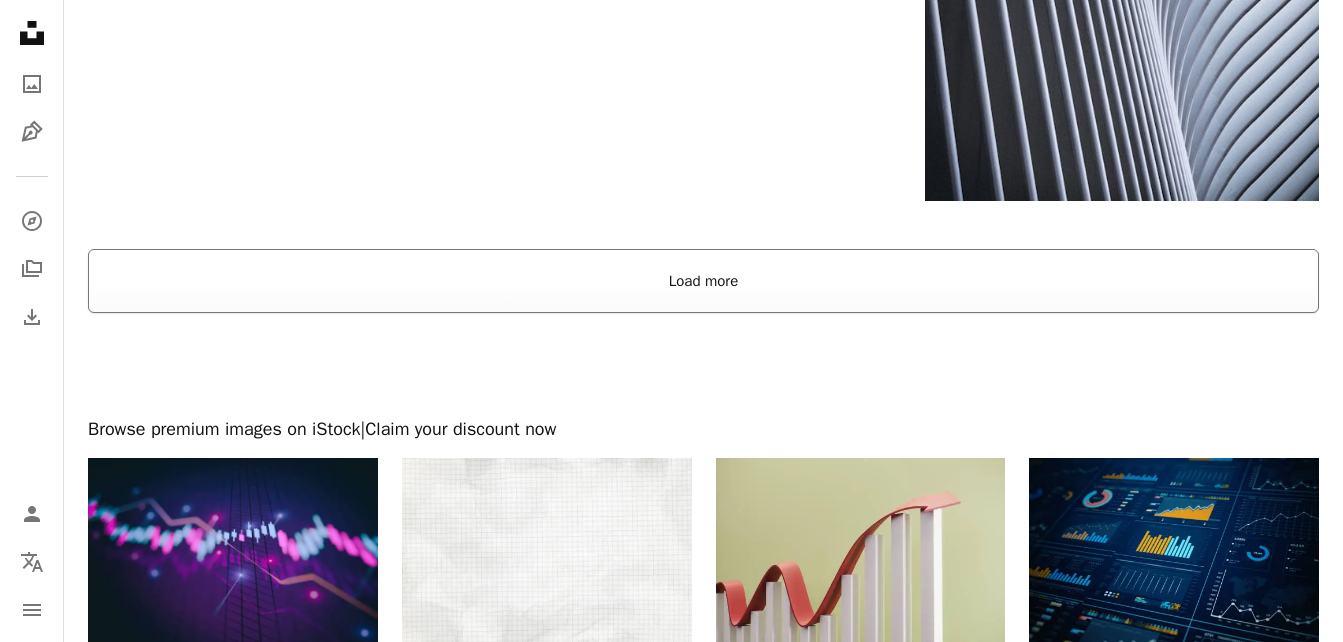 click on "Load more" at bounding box center [703, 281] 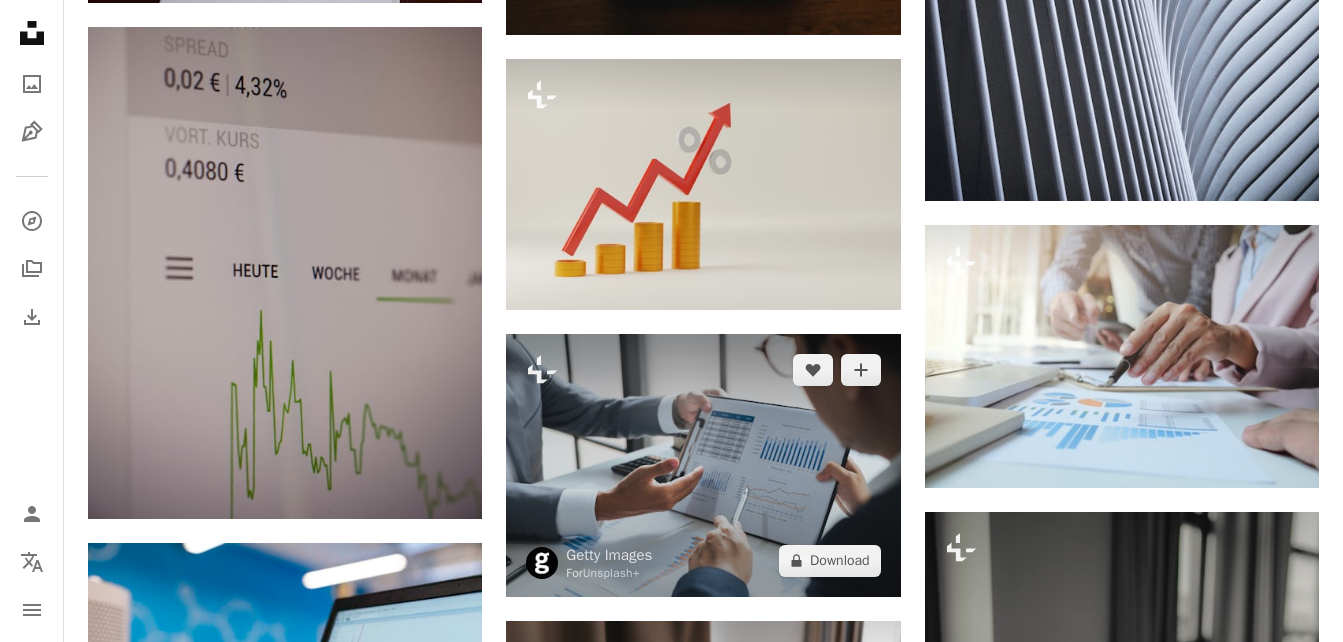 click at bounding box center (703, 465) 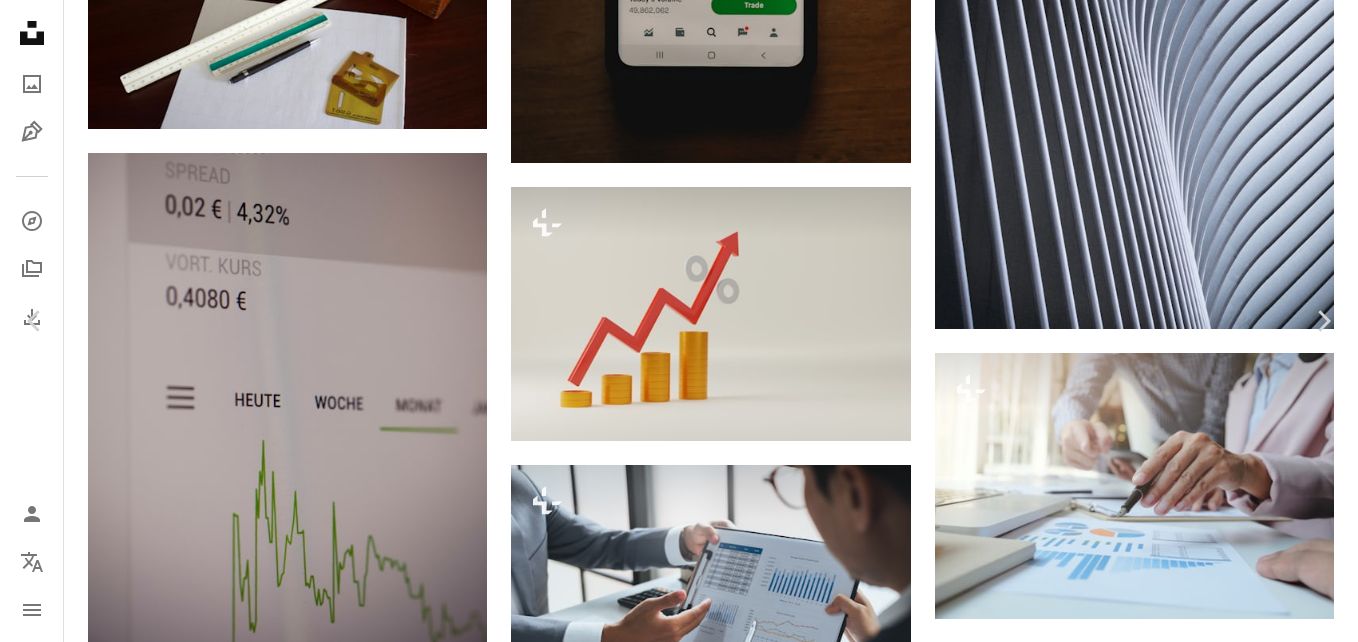 click at bounding box center (672, 4442) 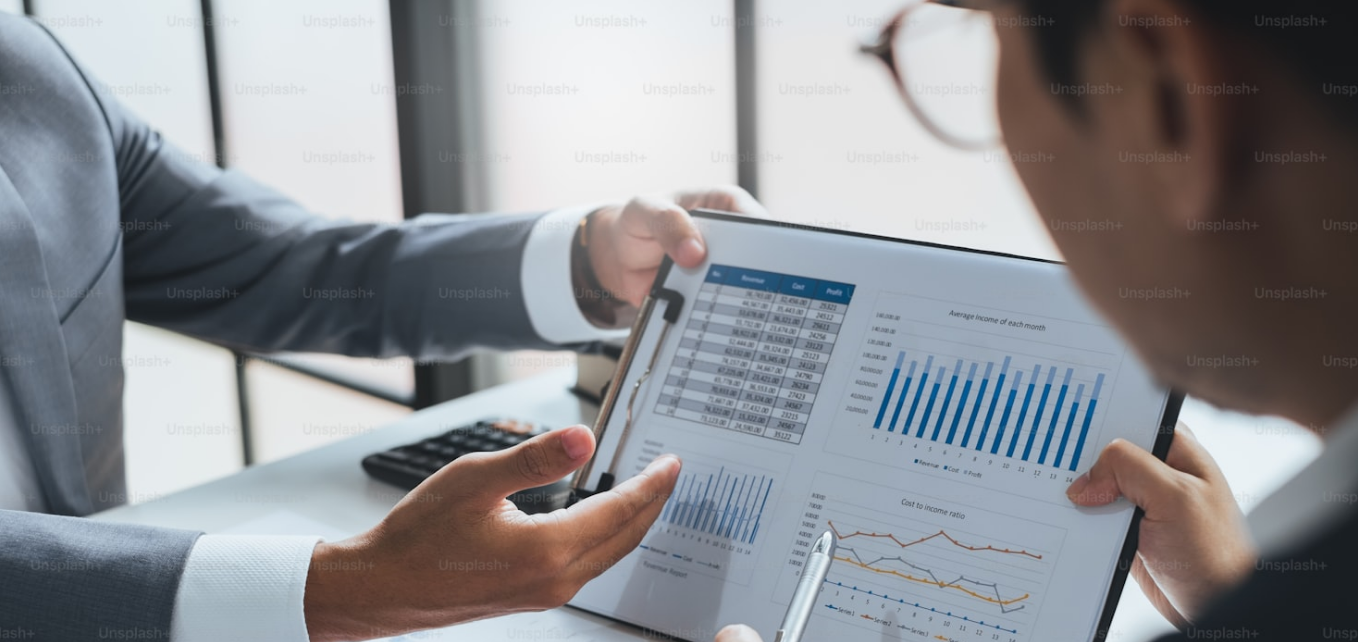 scroll, scrollTop: 123, scrollLeft: 0, axis: vertical 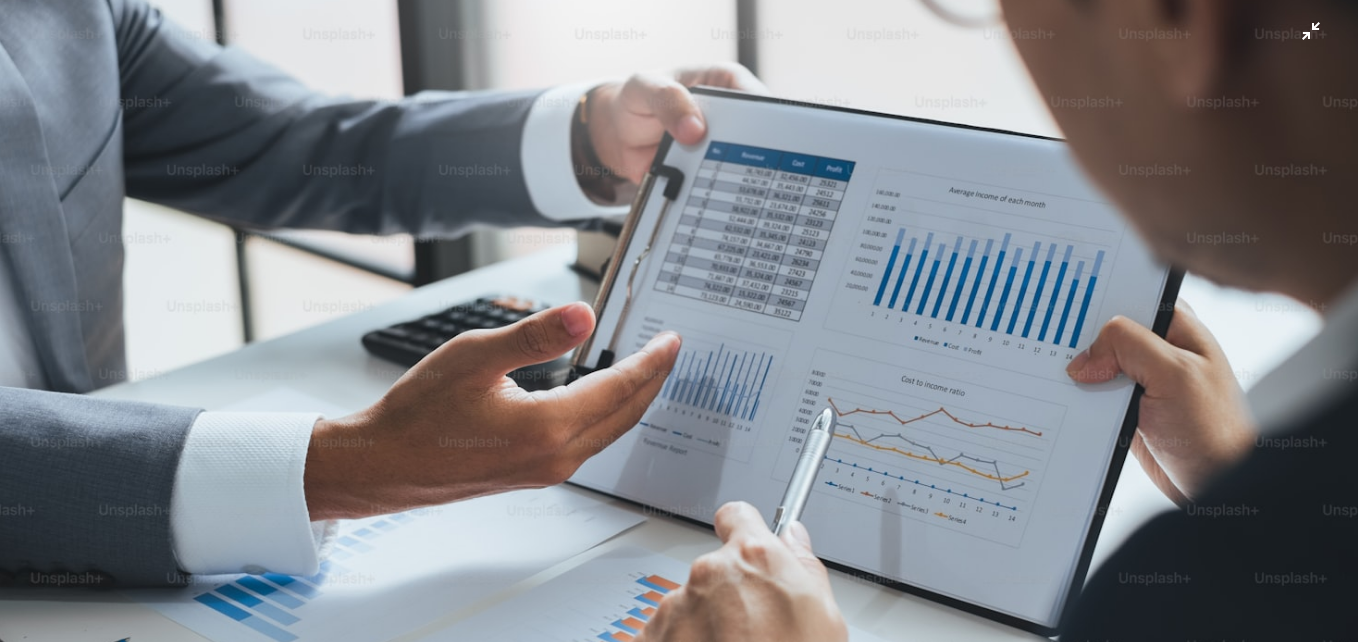 click at bounding box center [679, 329] 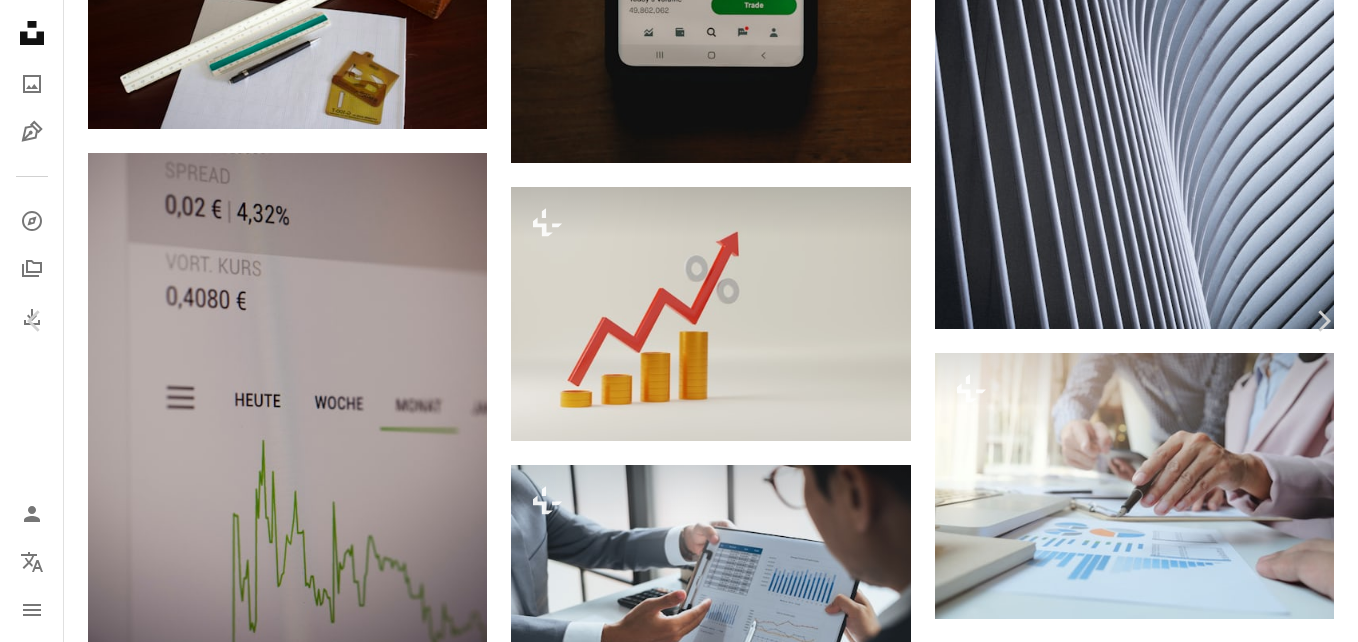 scroll, scrollTop: 26, scrollLeft: 0, axis: vertical 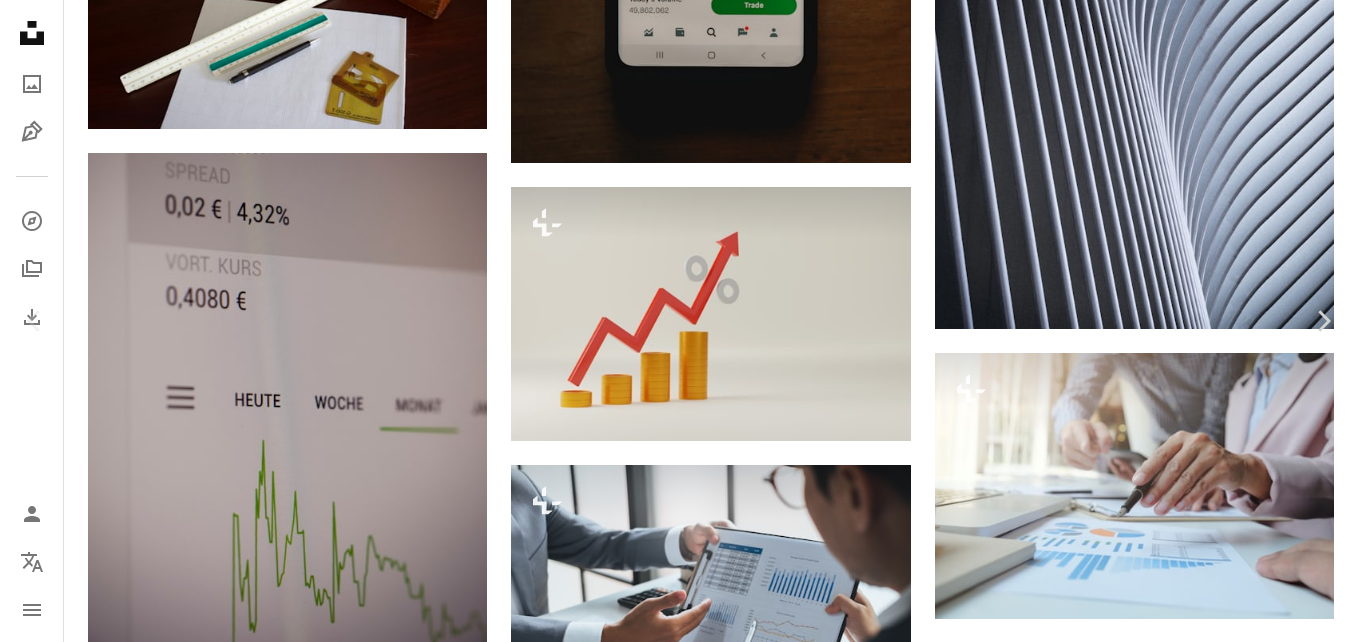 click on "An X shape" at bounding box center (20, 20) 